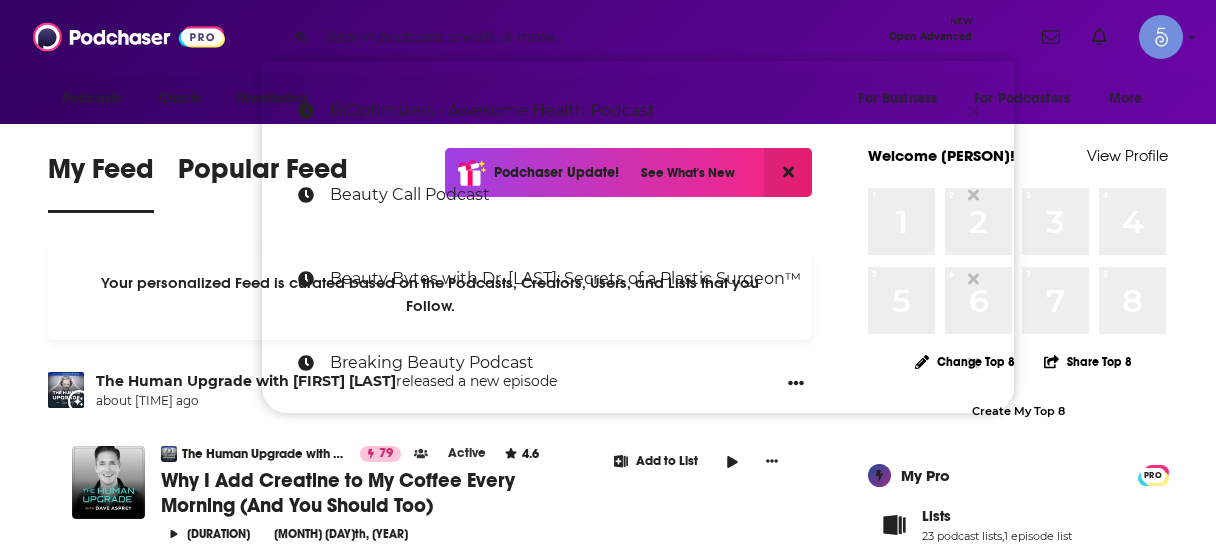 scroll, scrollTop: 0, scrollLeft: 0, axis: both 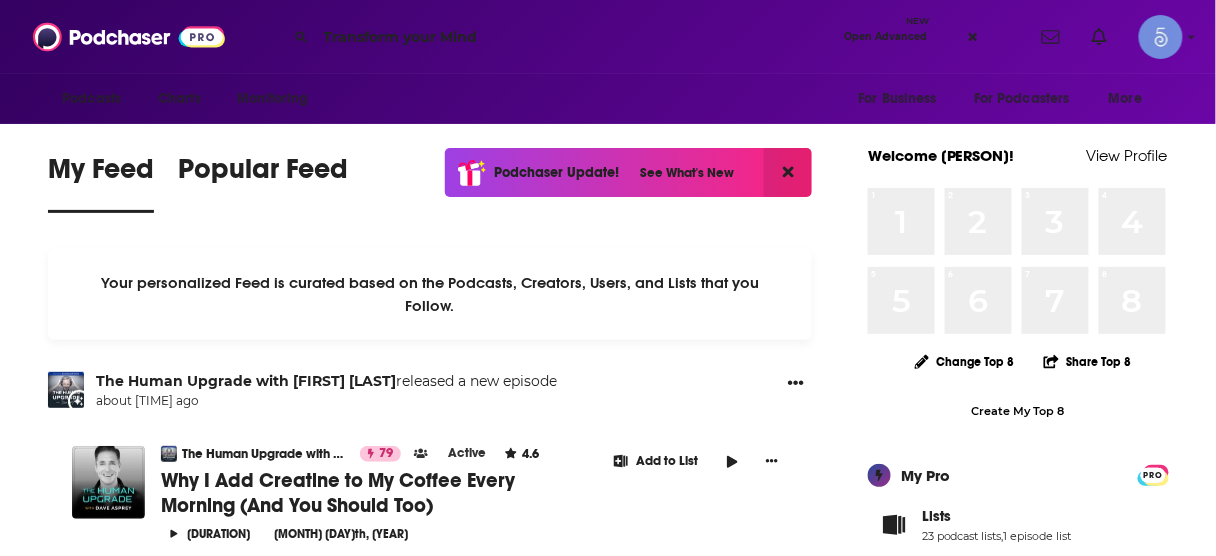 type on "Transform your Mind" 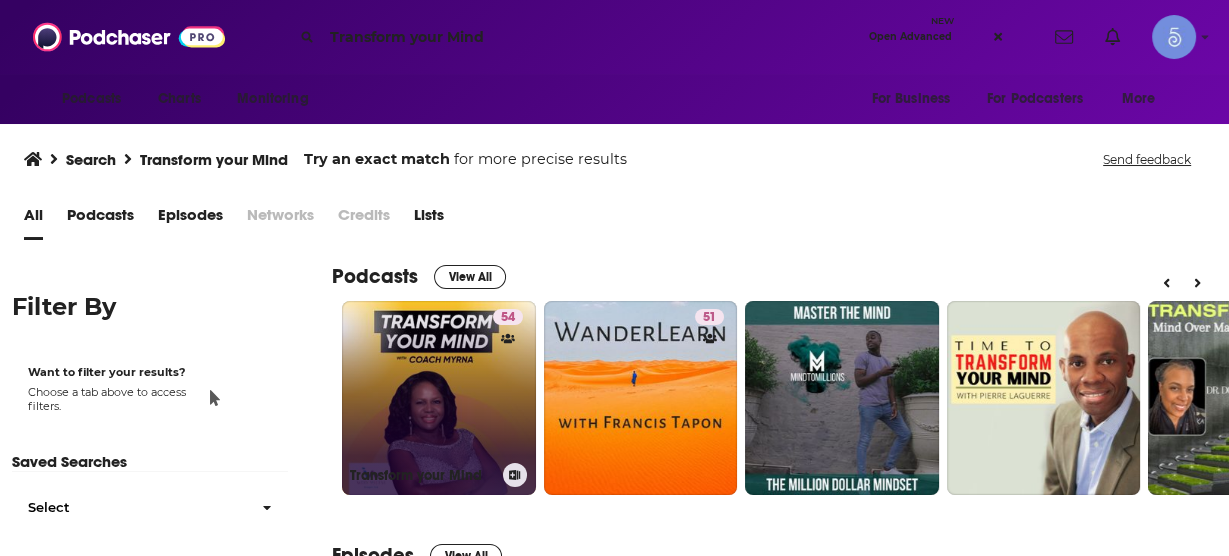 click on "[NUMBER] Transform your Mind" at bounding box center [439, 398] 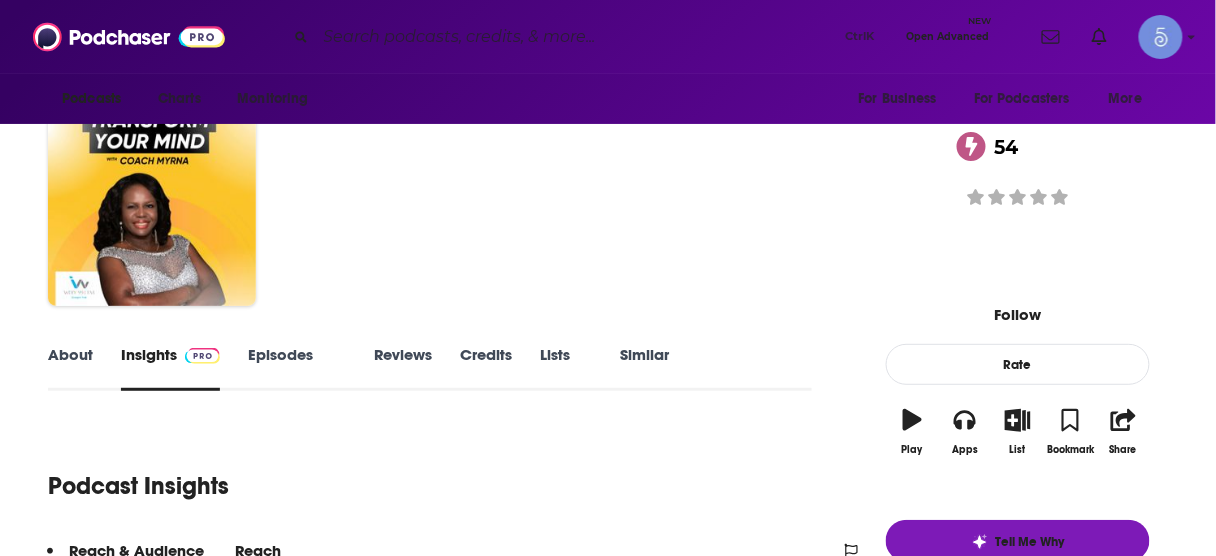 scroll, scrollTop: 0, scrollLeft: 0, axis: both 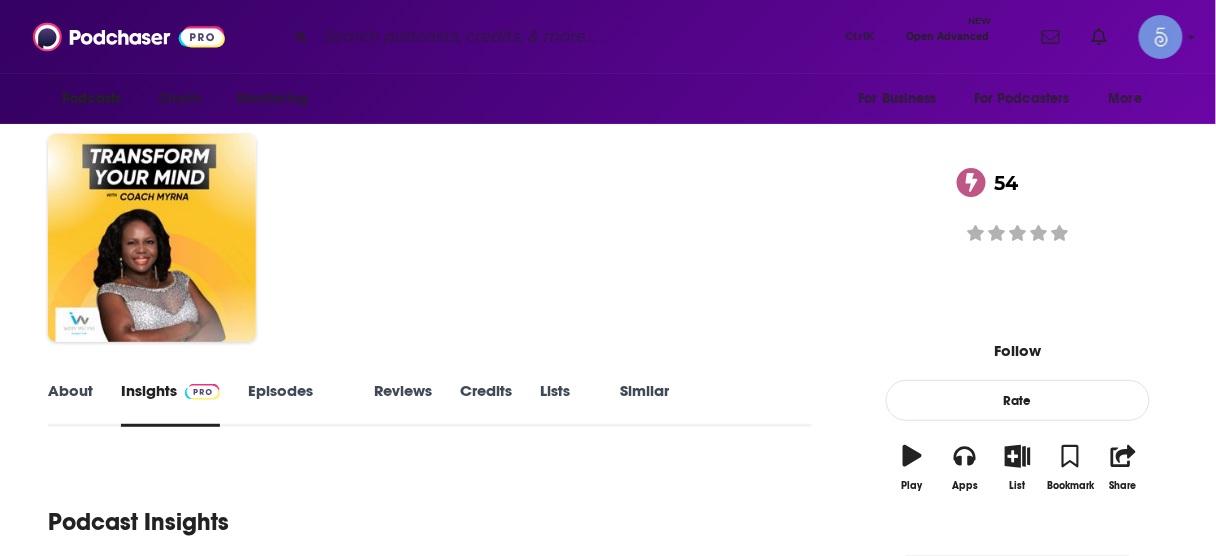 click at bounding box center [577, 37] 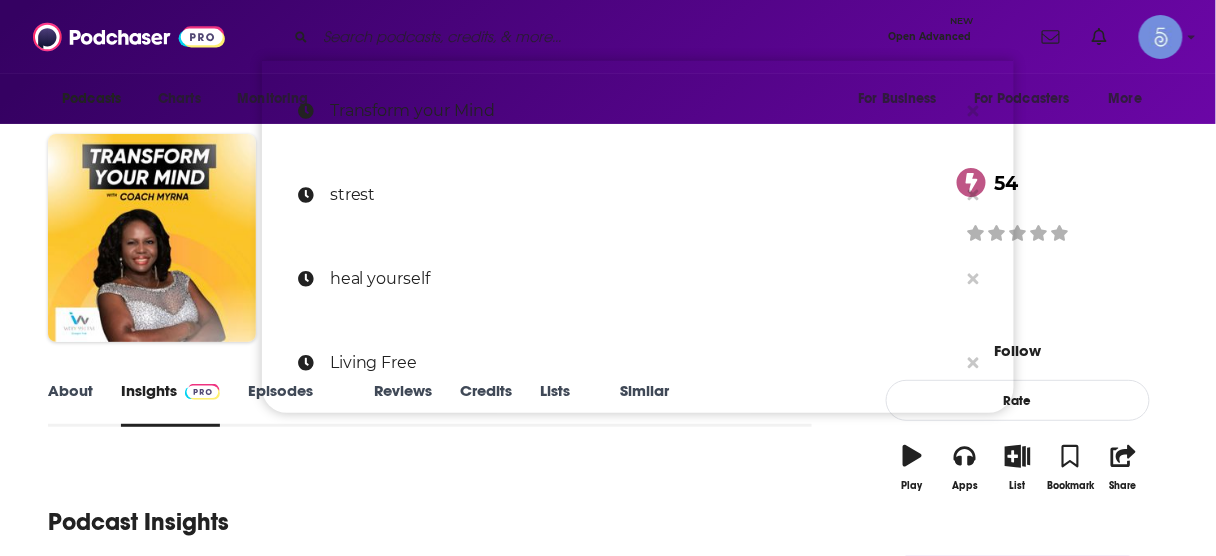 paste on "Made by Mammas: The Podcast" 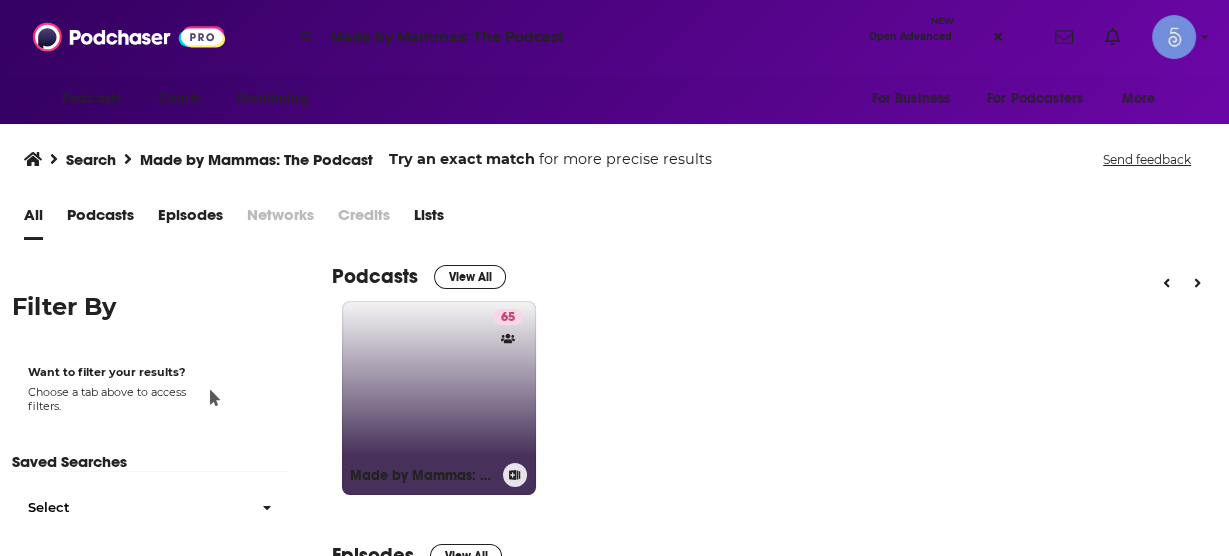 click on "65 Made by Mammas: The Podcast" at bounding box center [439, 398] 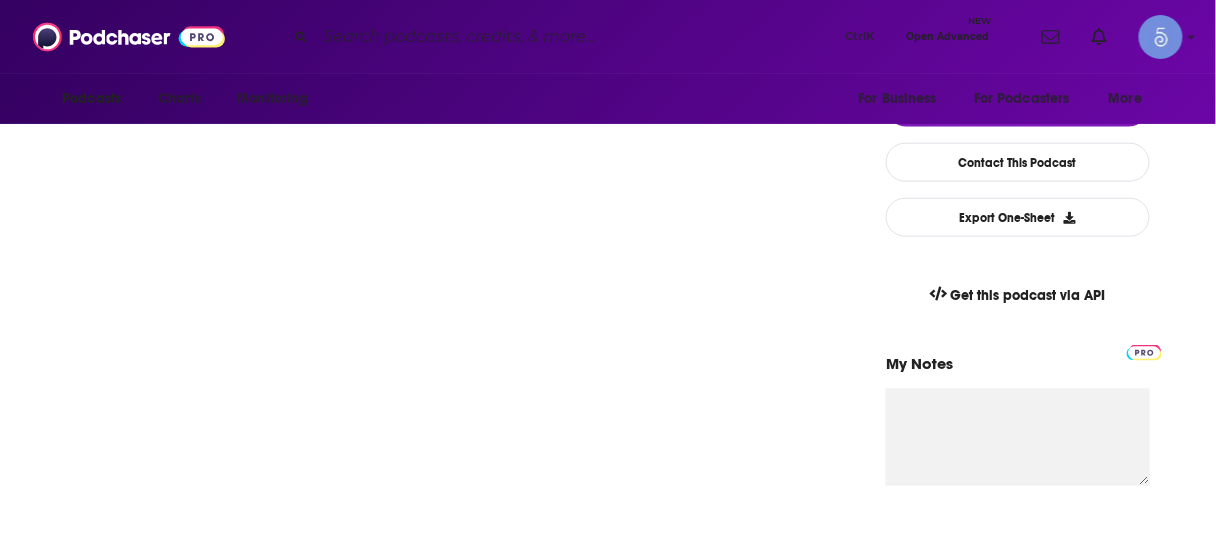 scroll, scrollTop: 480, scrollLeft: 0, axis: vertical 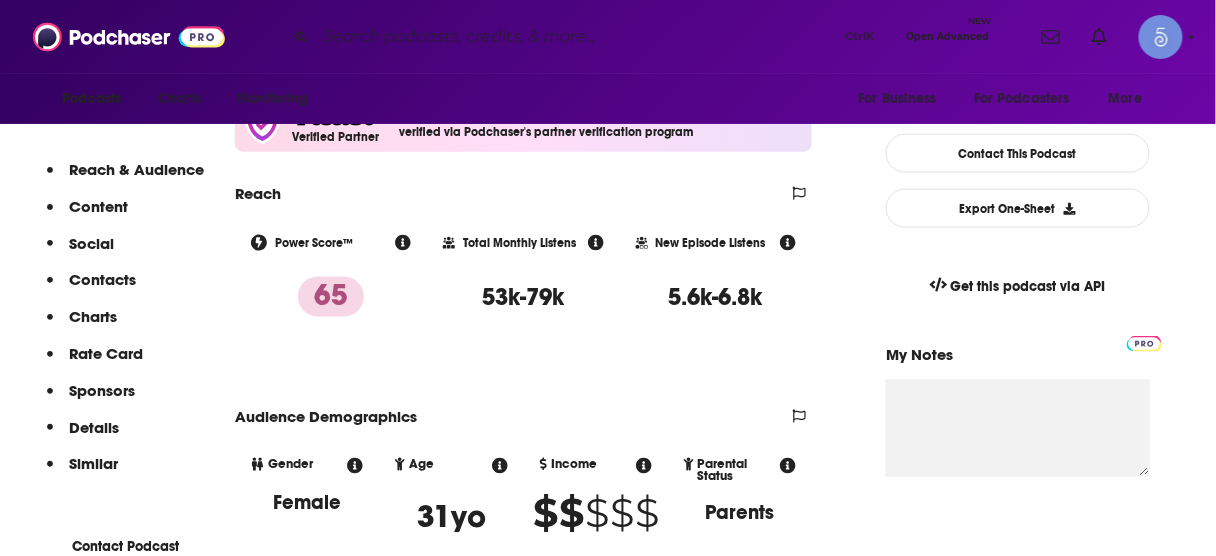 click on "Contacts" at bounding box center [98, 206] 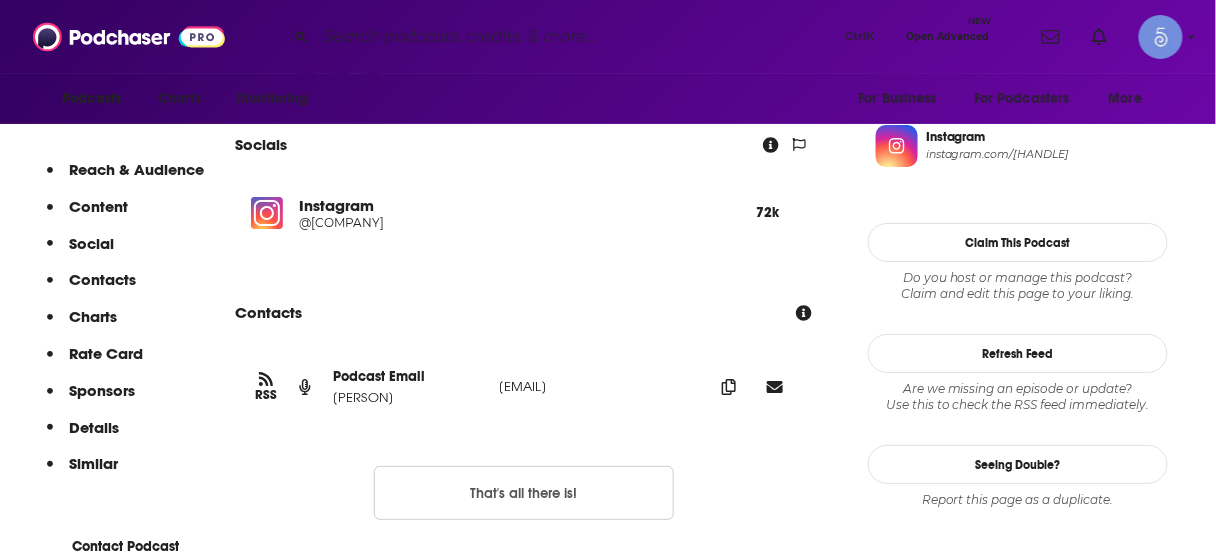 scroll, scrollTop: 1742, scrollLeft: 0, axis: vertical 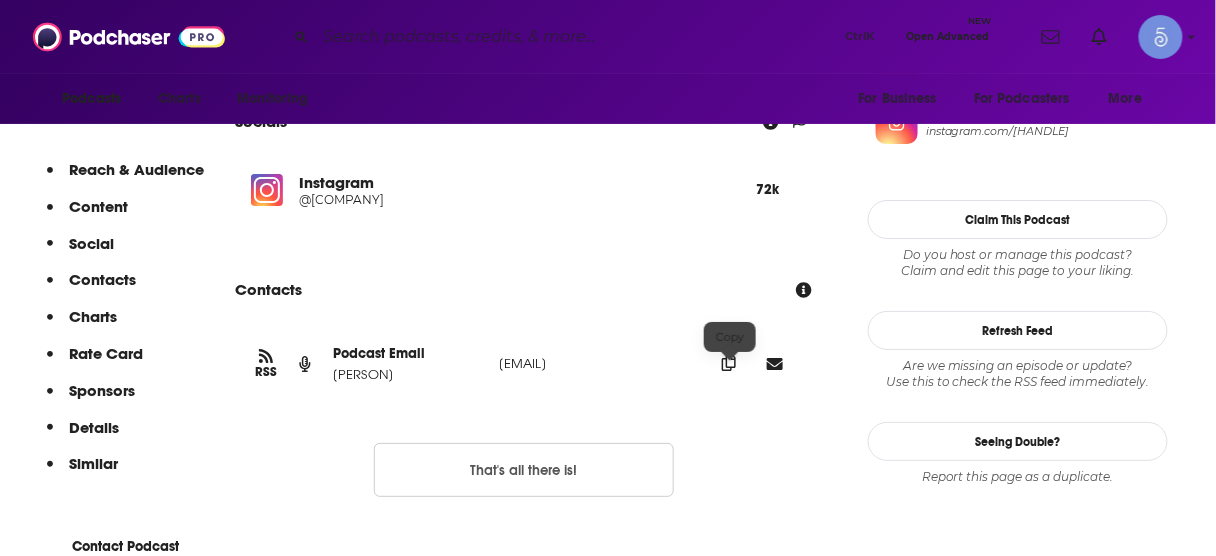 click at bounding box center [729, 363] 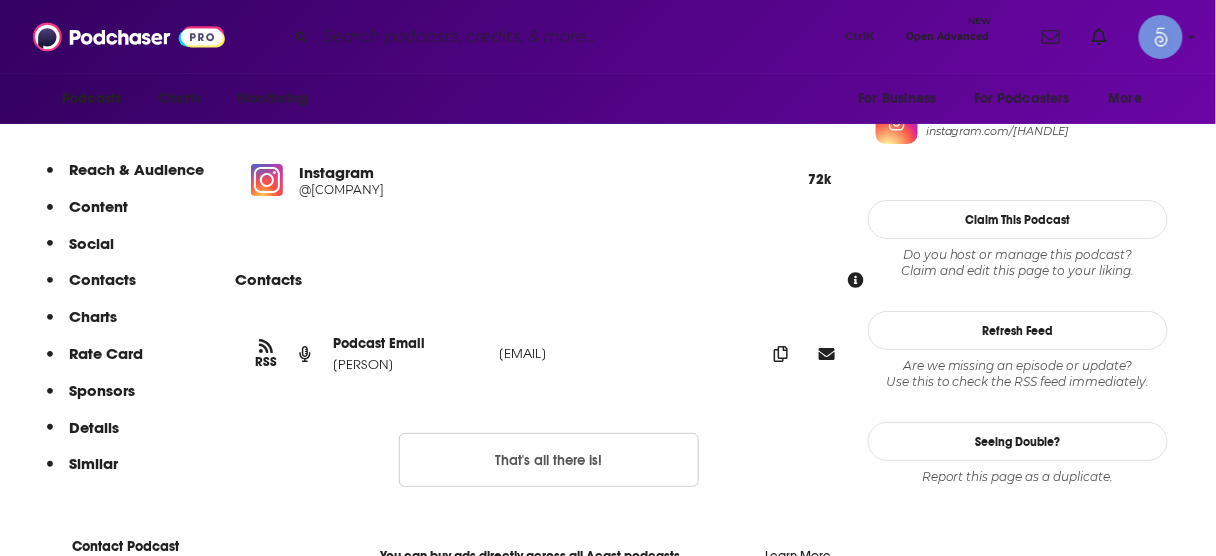 click at bounding box center [577, 37] 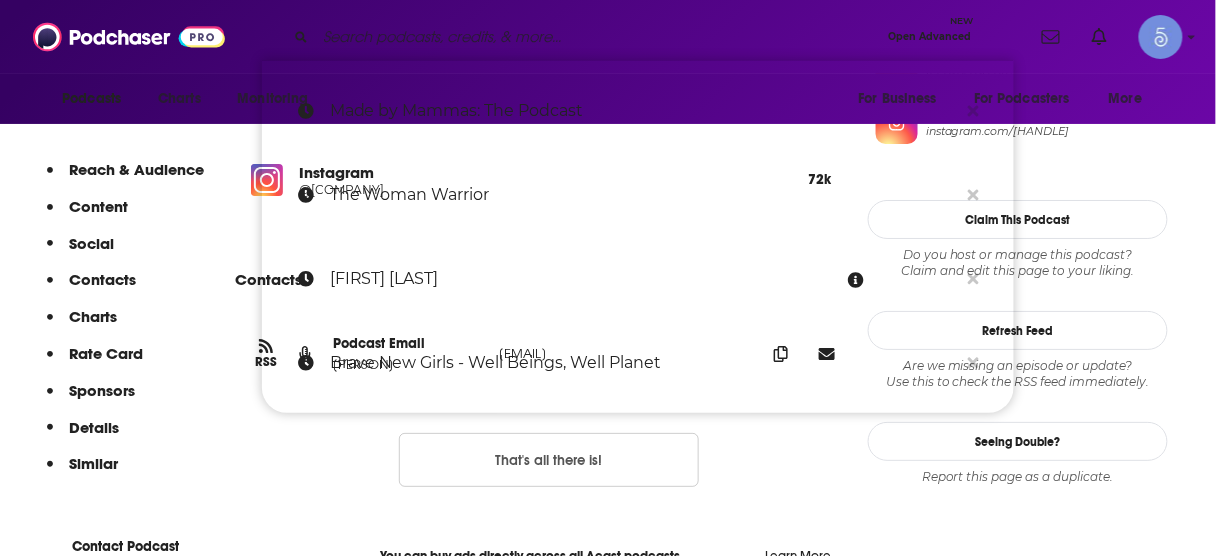 paste on "The Codependent Podcast" 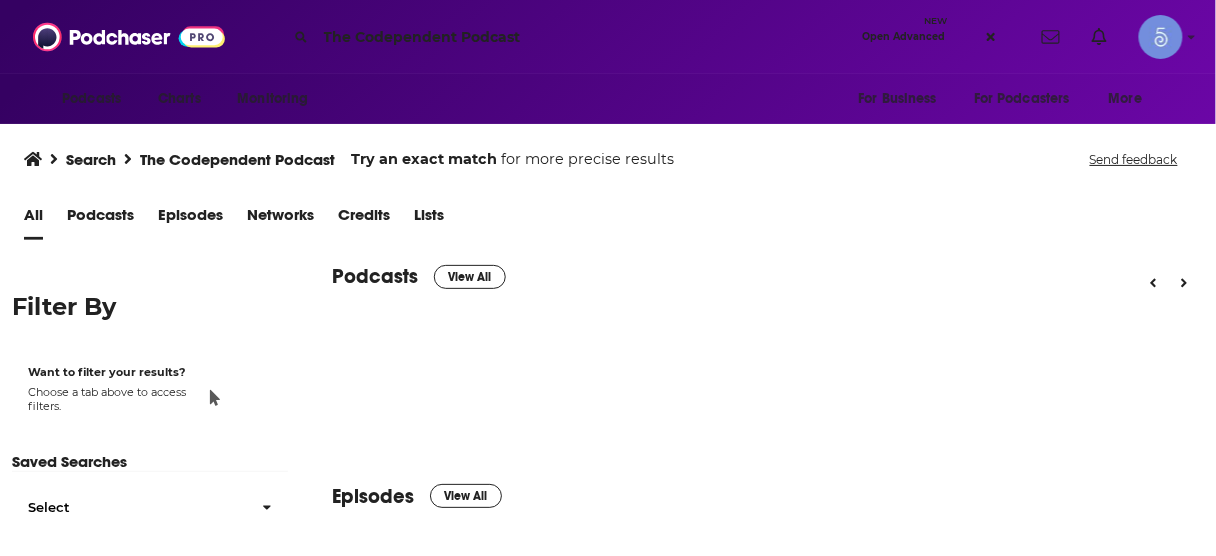 scroll, scrollTop: 0, scrollLeft: 0, axis: both 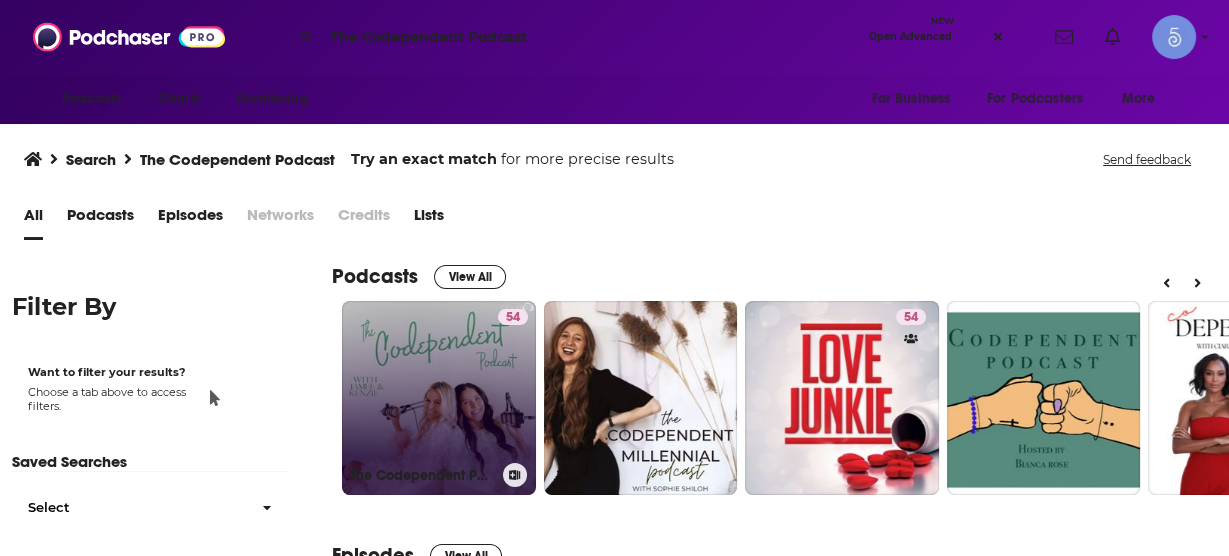 click on "54 The Codependent Podcast" at bounding box center (439, 398) 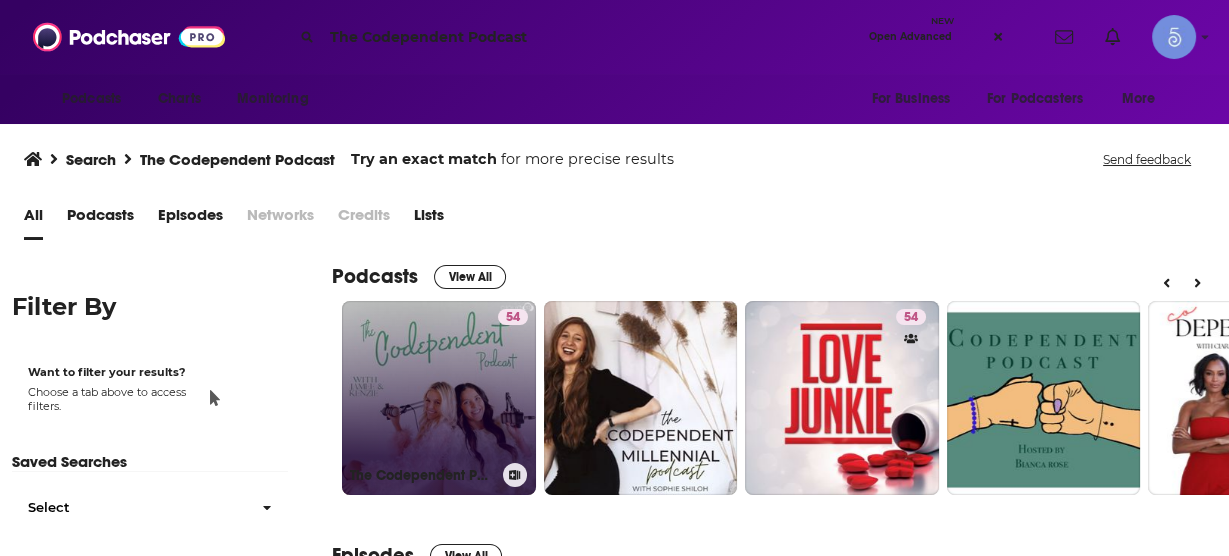 click on "54 The Codependent Podcast" at bounding box center (439, 398) 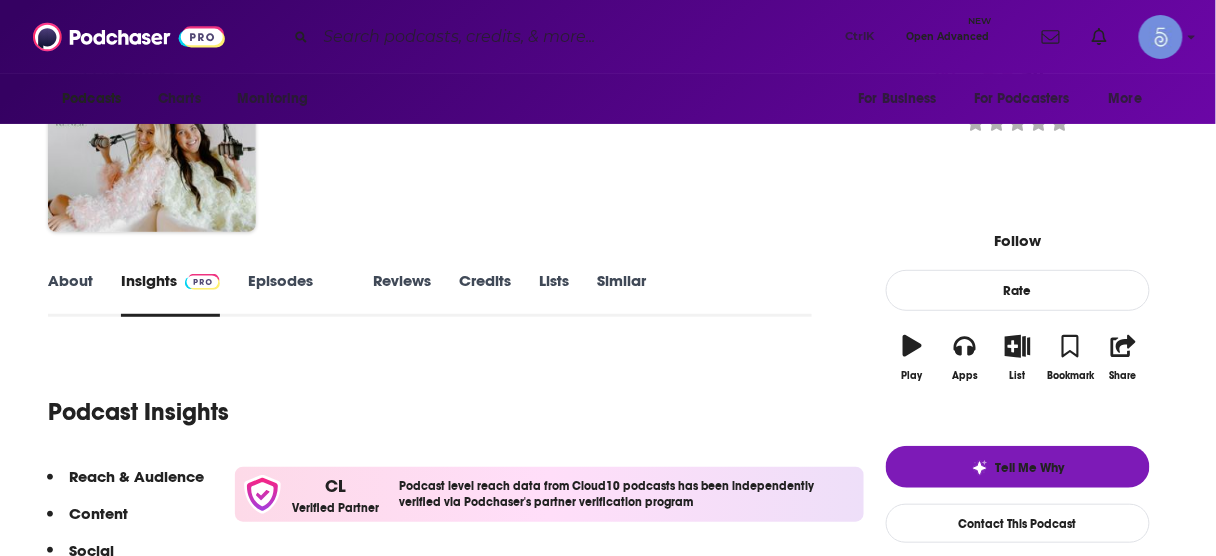 scroll, scrollTop: 320, scrollLeft: 0, axis: vertical 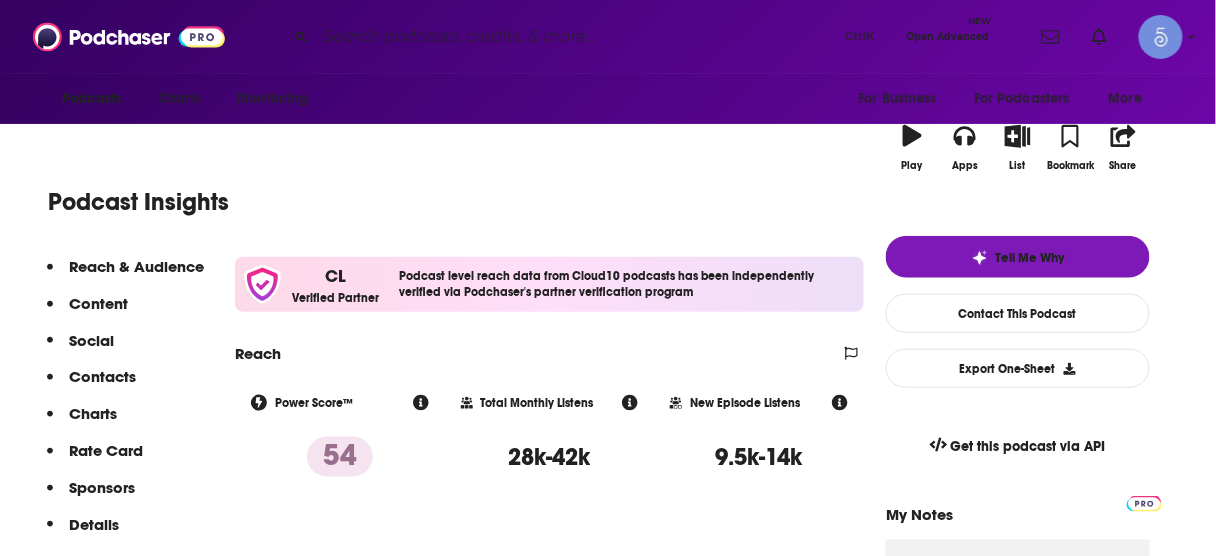 click on "Contacts" at bounding box center (98, 303) 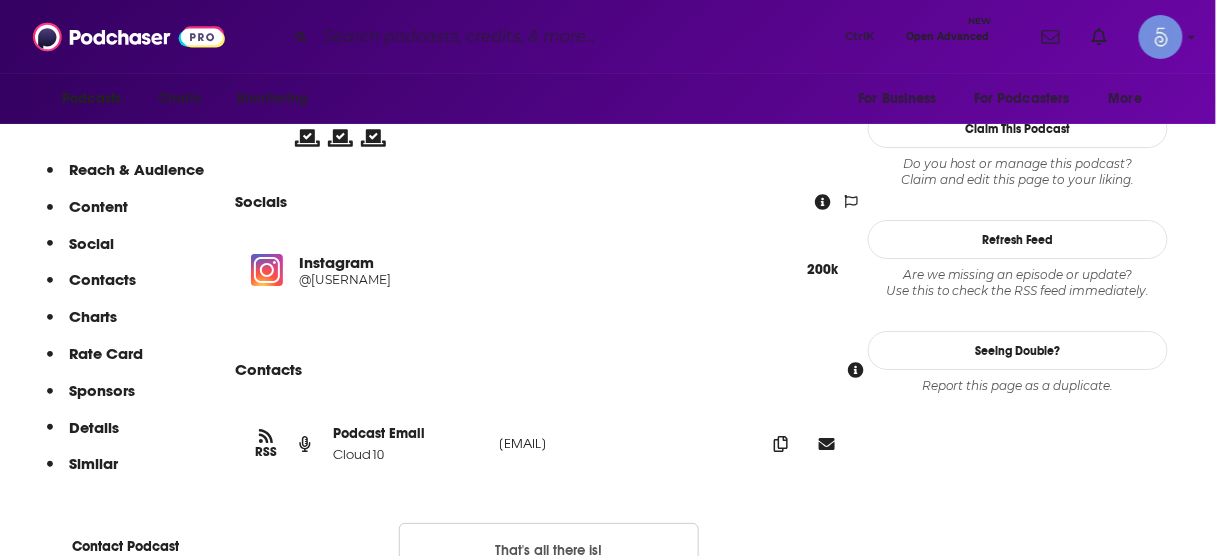 scroll, scrollTop: 1731, scrollLeft: 0, axis: vertical 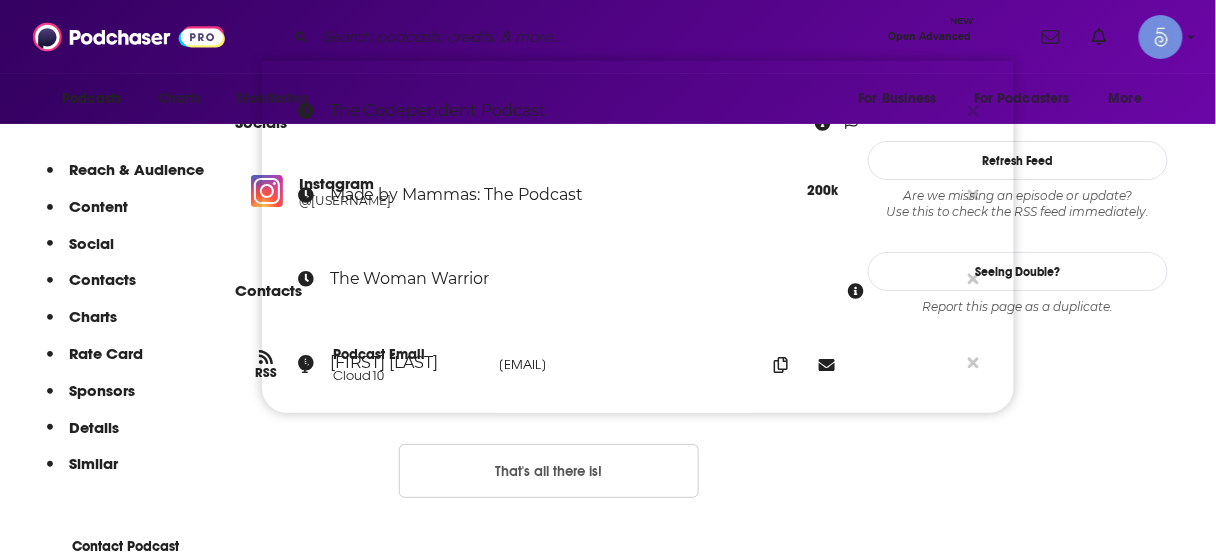 click at bounding box center (598, 37) 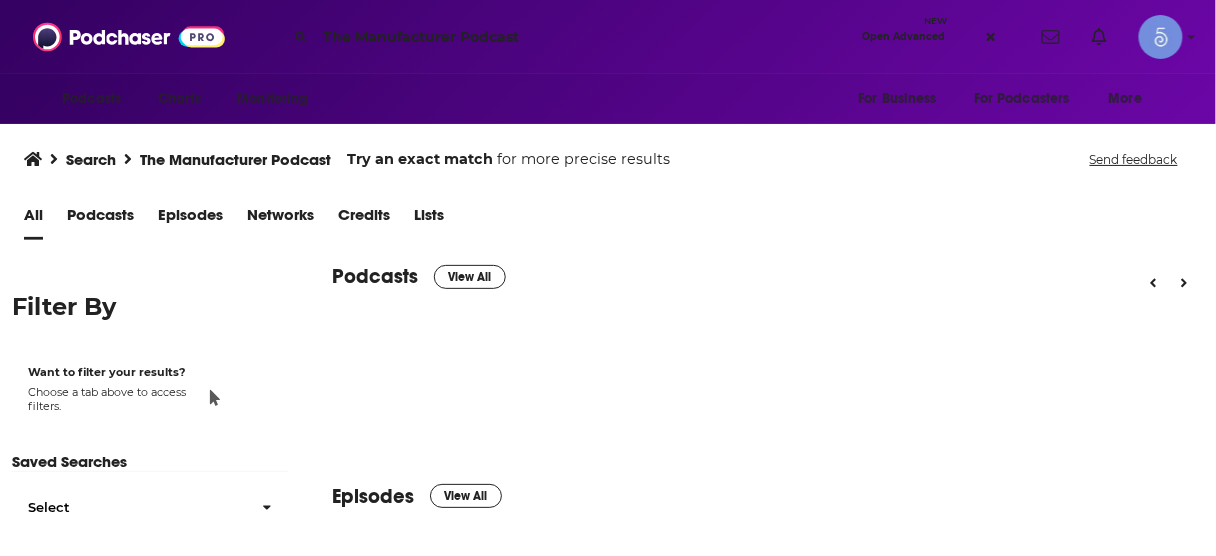 scroll, scrollTop: 0, scrollLeft: 0, axis: both 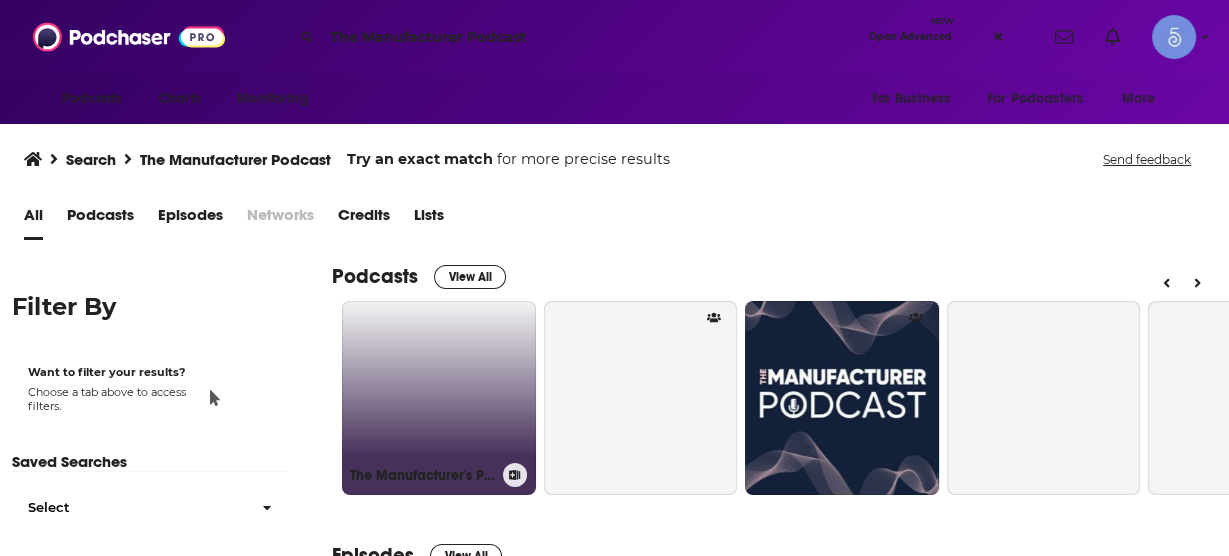 click on "The Manufacturer's Podcast" at bounding box center [439, 398] 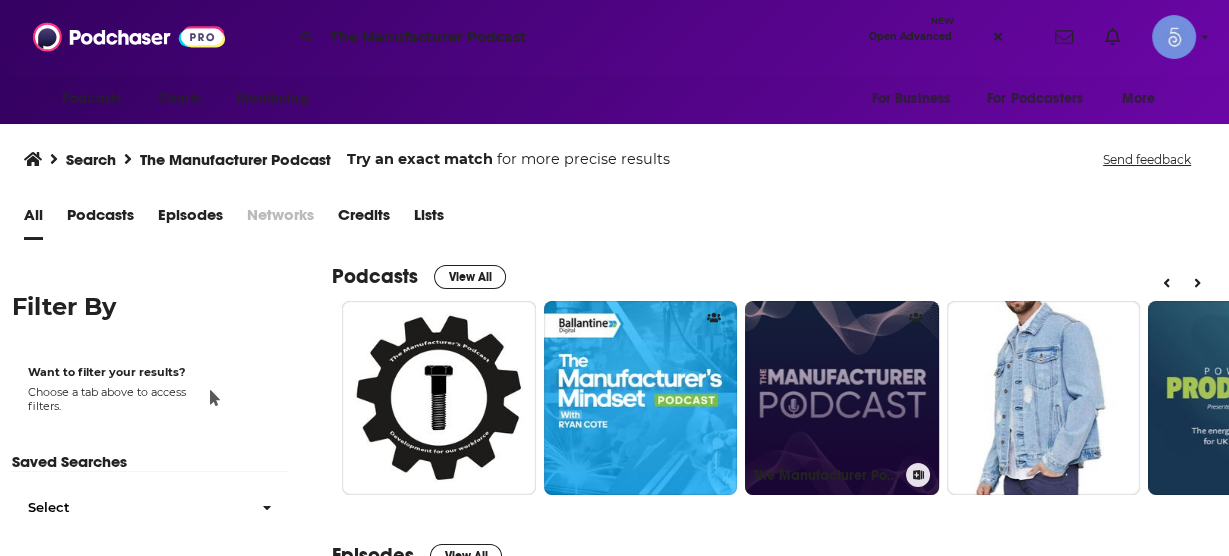 click on "The Manufacturer Podcast" at bounding box center (842, 398) 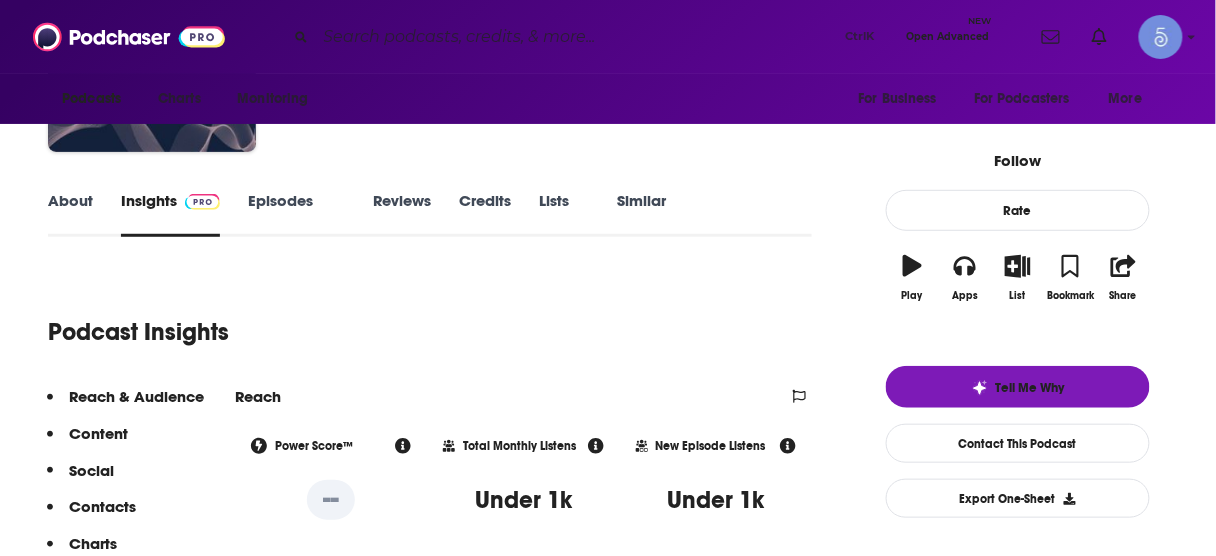 scroll, scrollTop: 240, scrollLeft: 0, axis: vertical 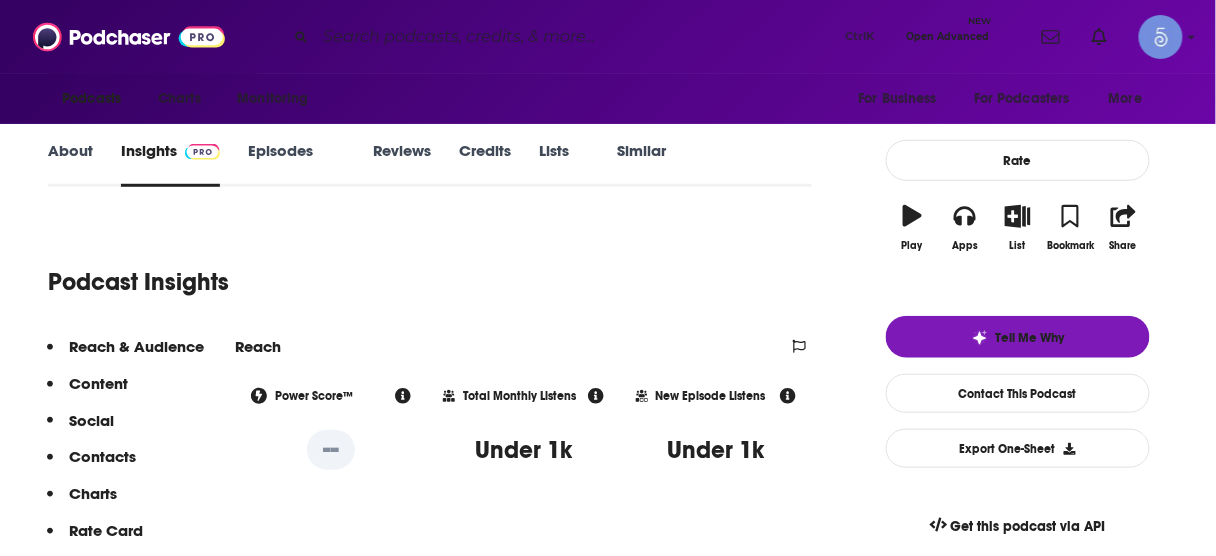 click on "Contacts" at bounding box center [98, 383] 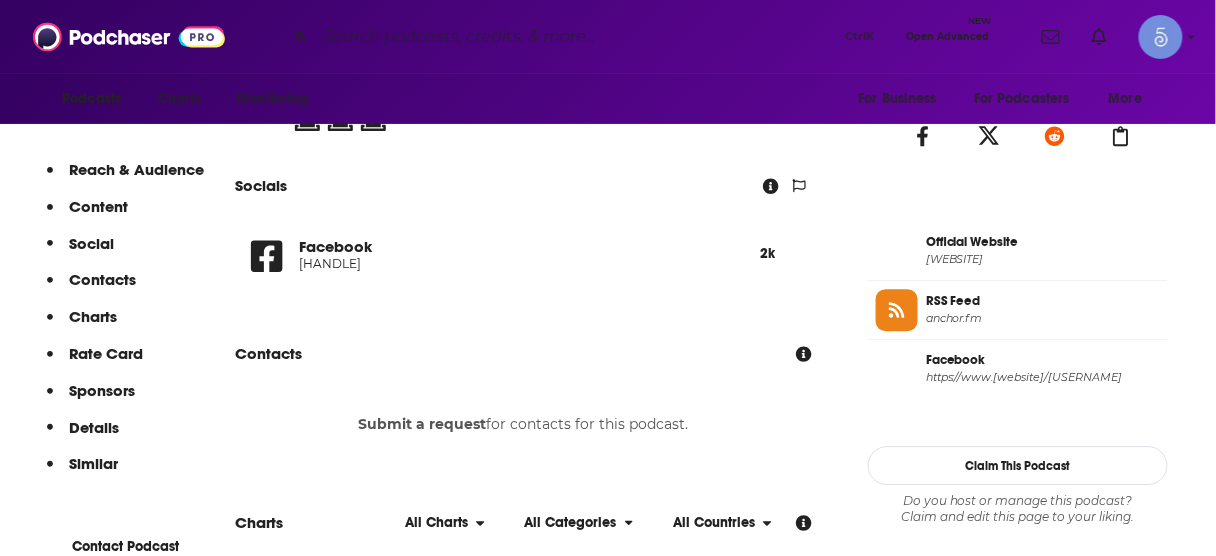 scroll, scrollTop: 1379, scrollLeft: 0, axis: vertical 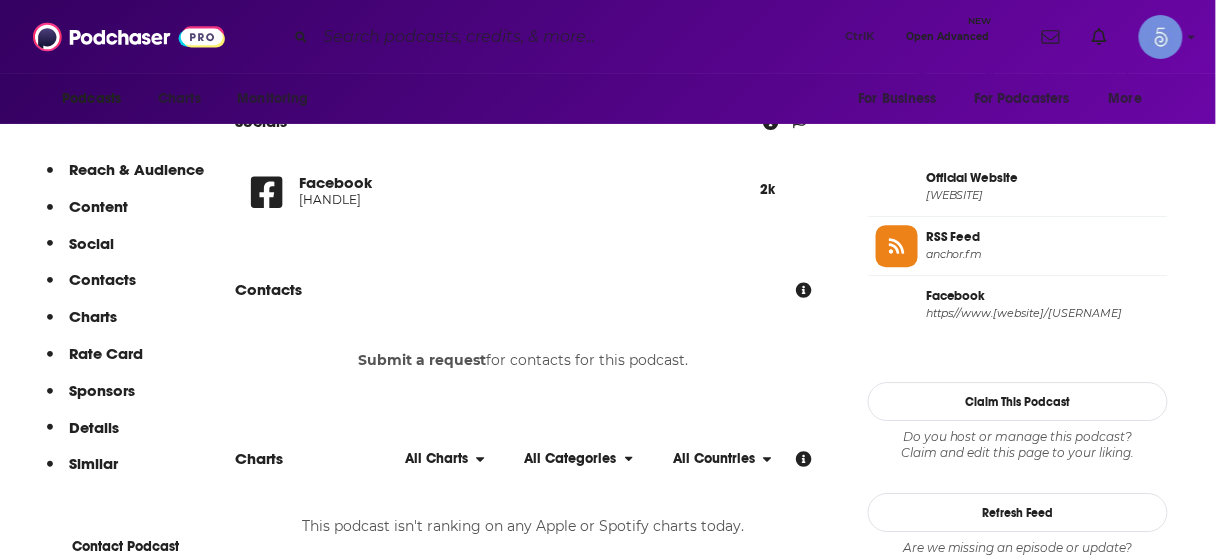 click at bounding box center (577, 37) 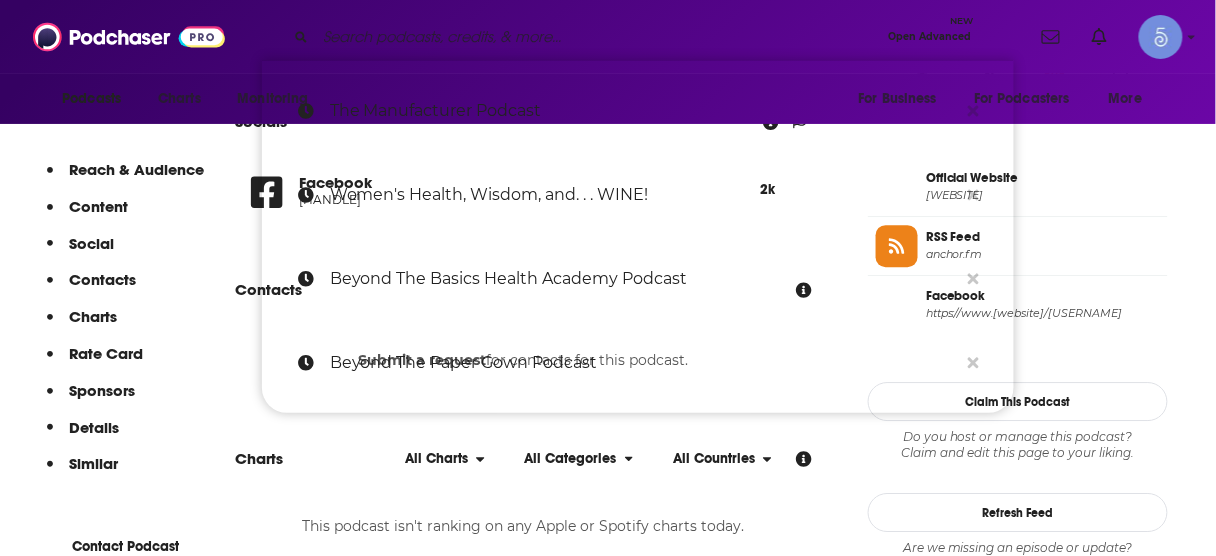 paste on "Manufacturing Matters" 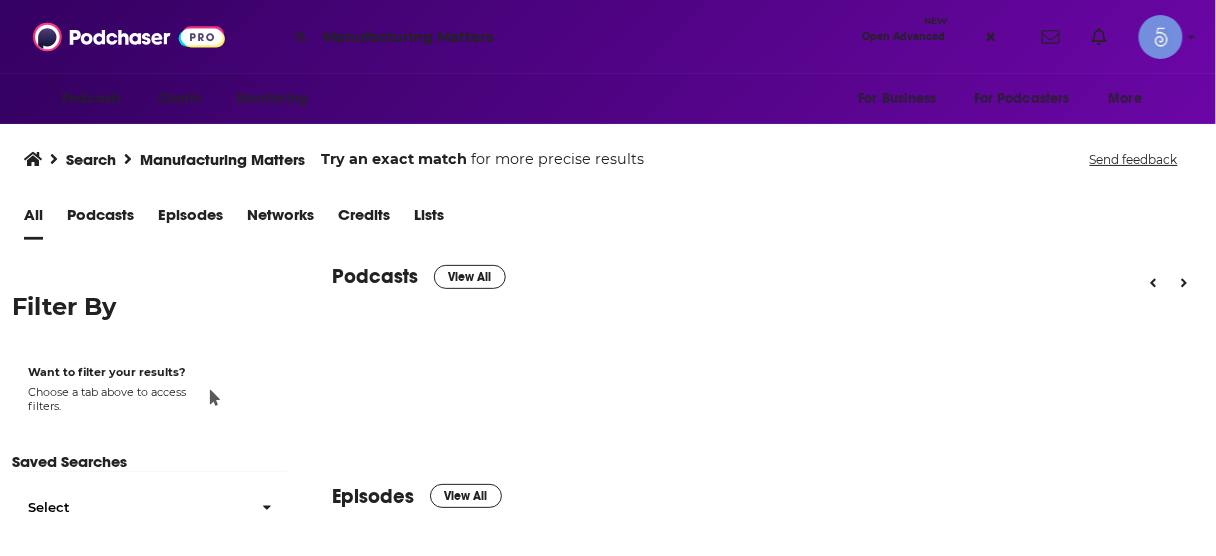 scroll, scrollTop: 0, scrollLeft: 0, axis: both 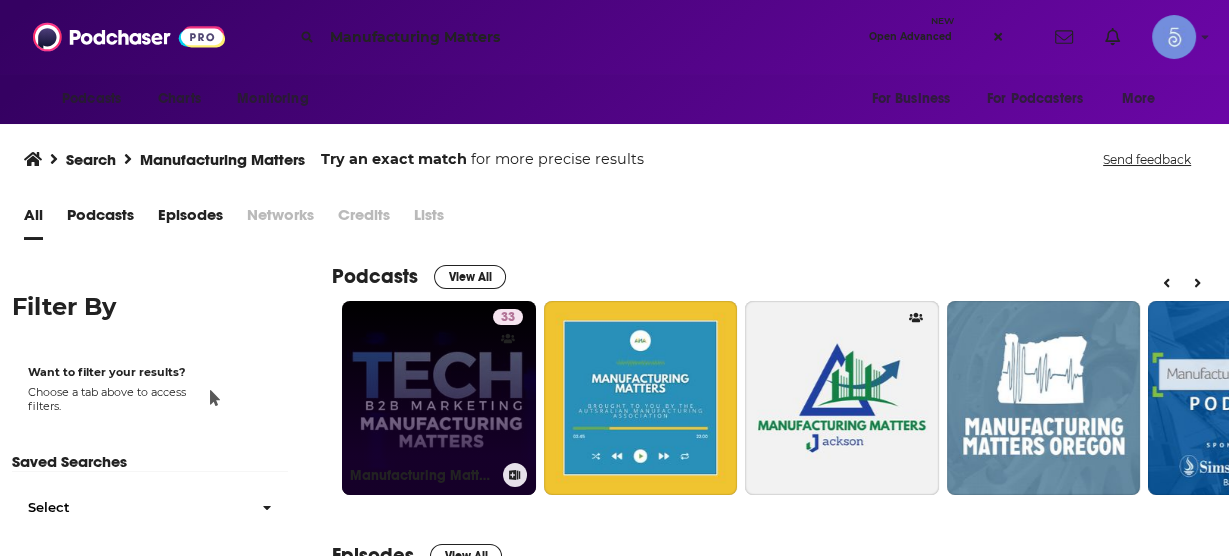 click on "33 Manufacturing Matters" at bounding box center (439, 398) 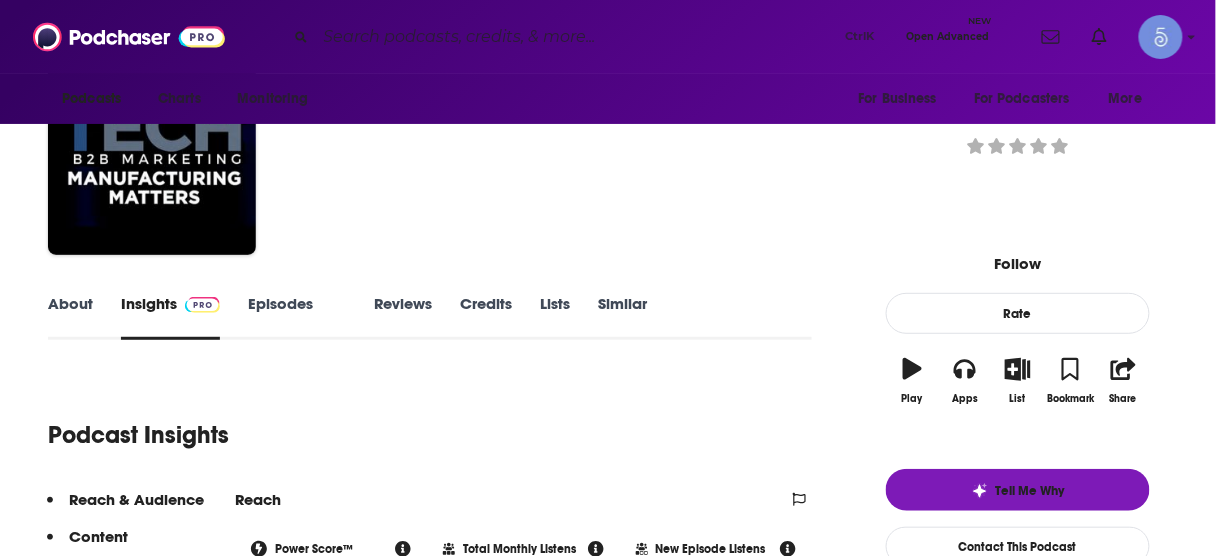 scroll, scrollTop: 0, scrollLeft: 0, axis: both 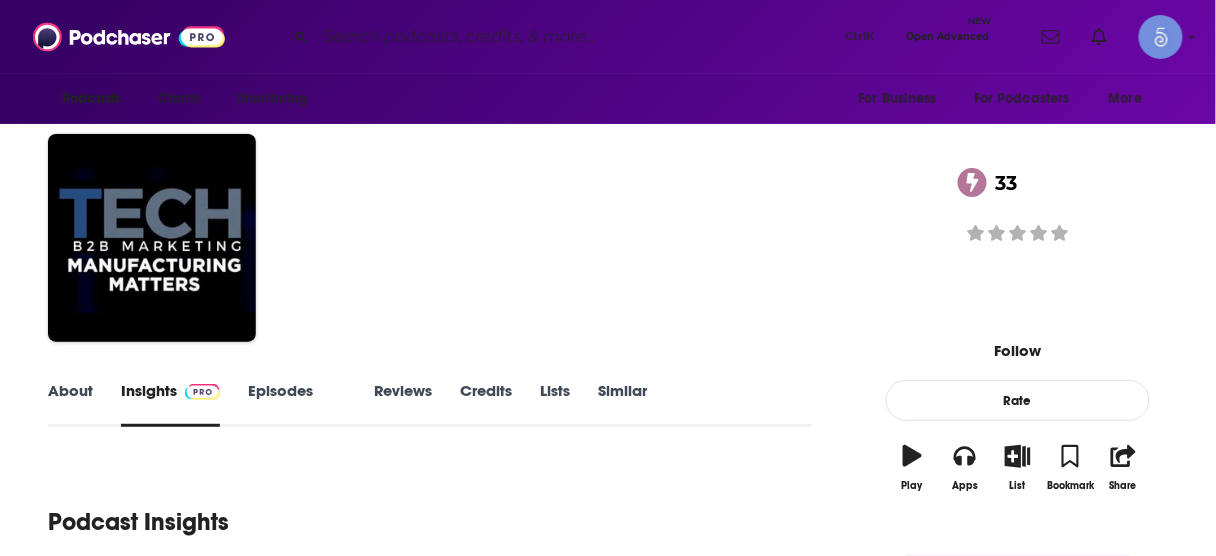 click at bounding box center [577, 37] 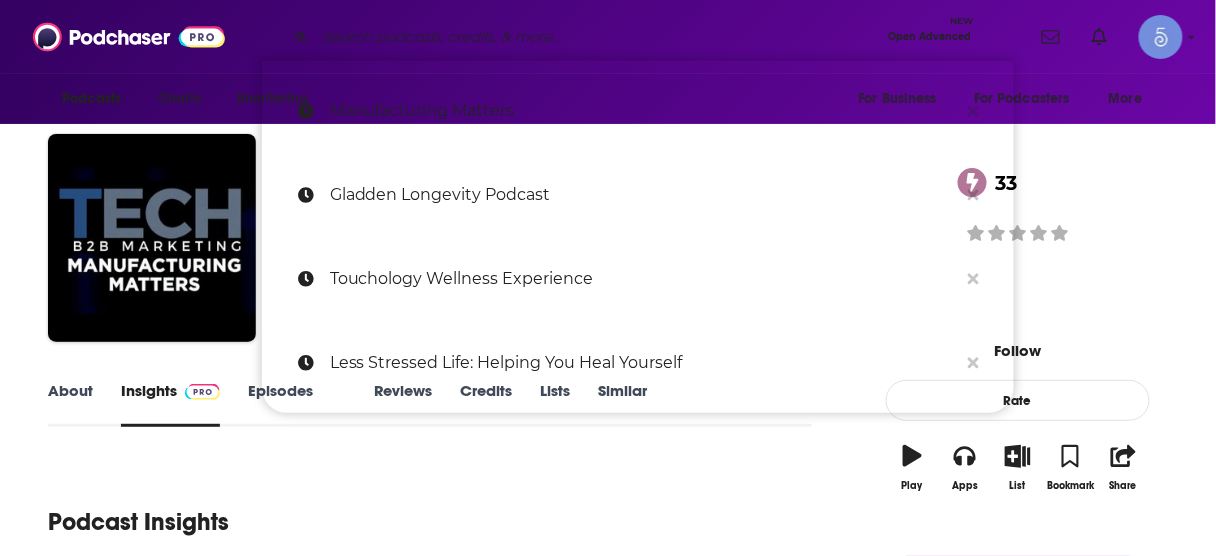 paste on "NEW Manufacturing Insights" 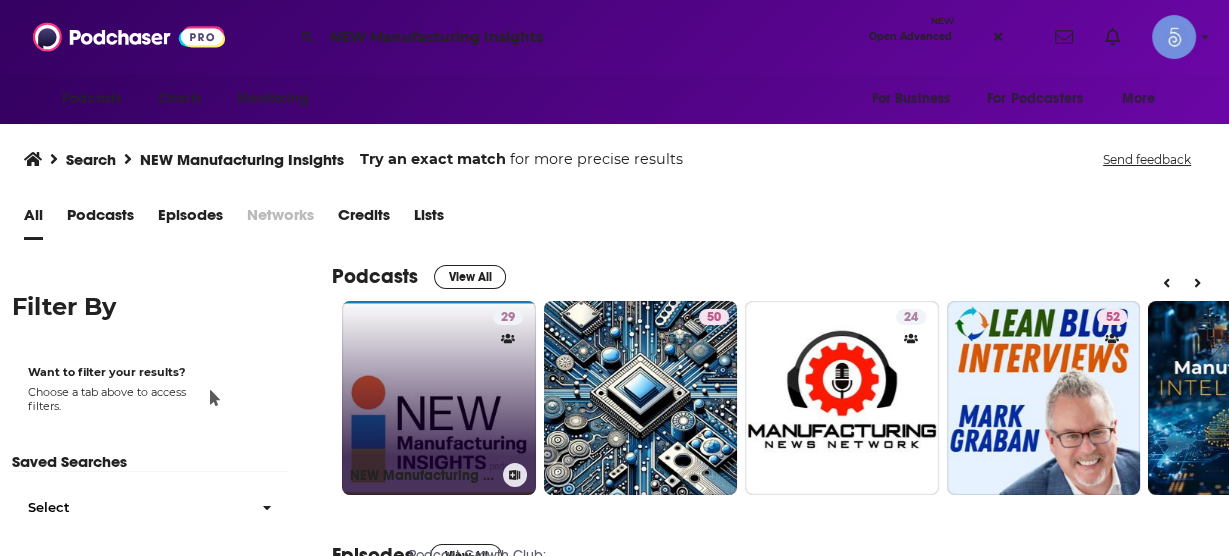 click on "29 NEW Manufacturing Insights" at bounding box center [439, 398] 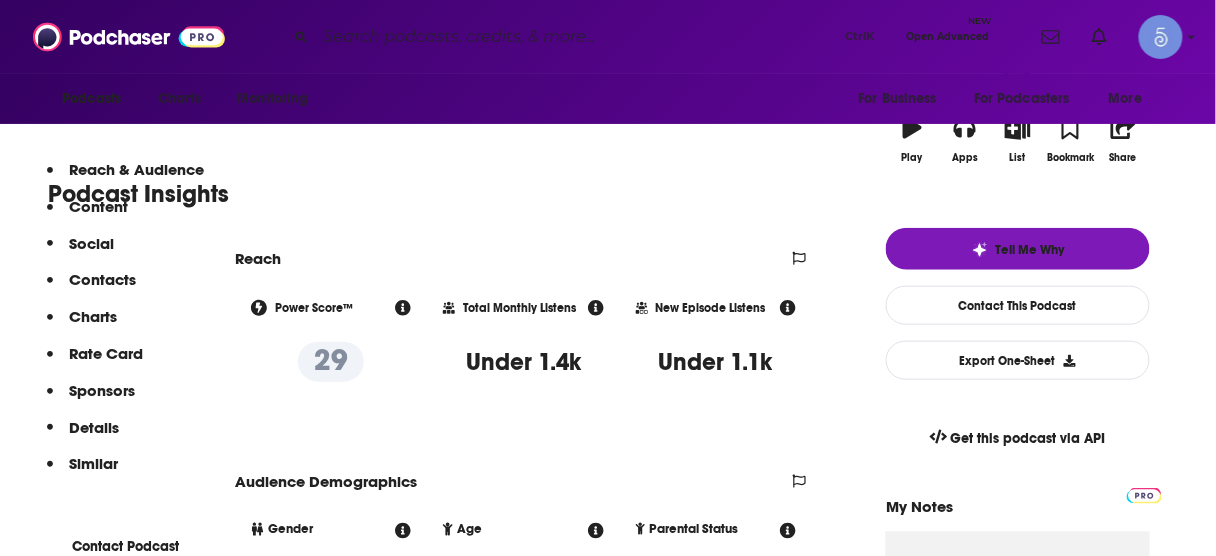 scroll, scrollTop: 400, scrollLeft: 0, axis: vertical 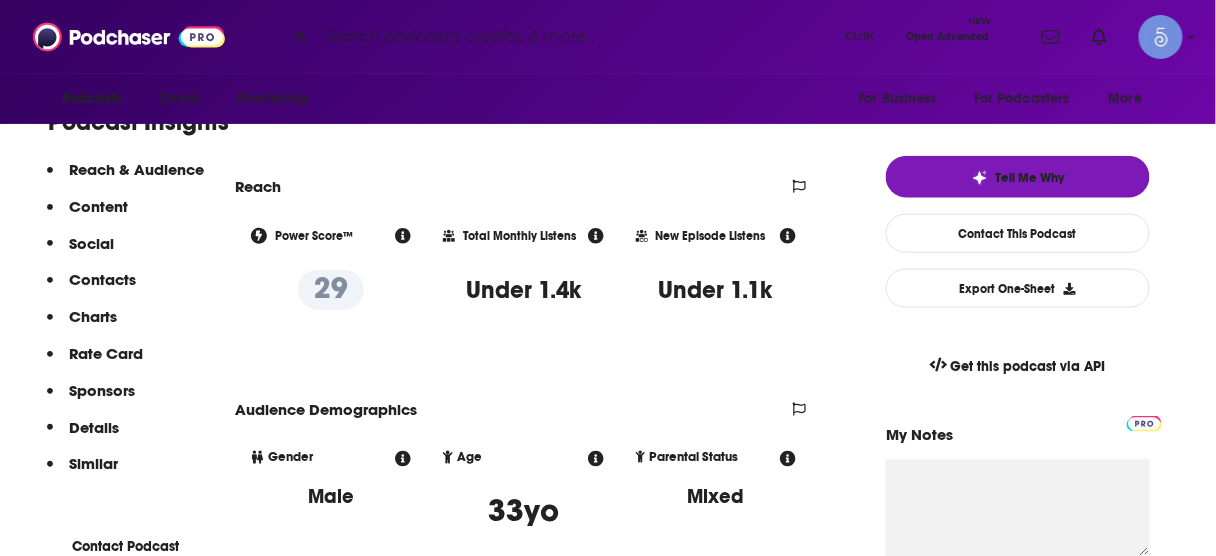 click on "Contacts" at bounding box center (98, 206) 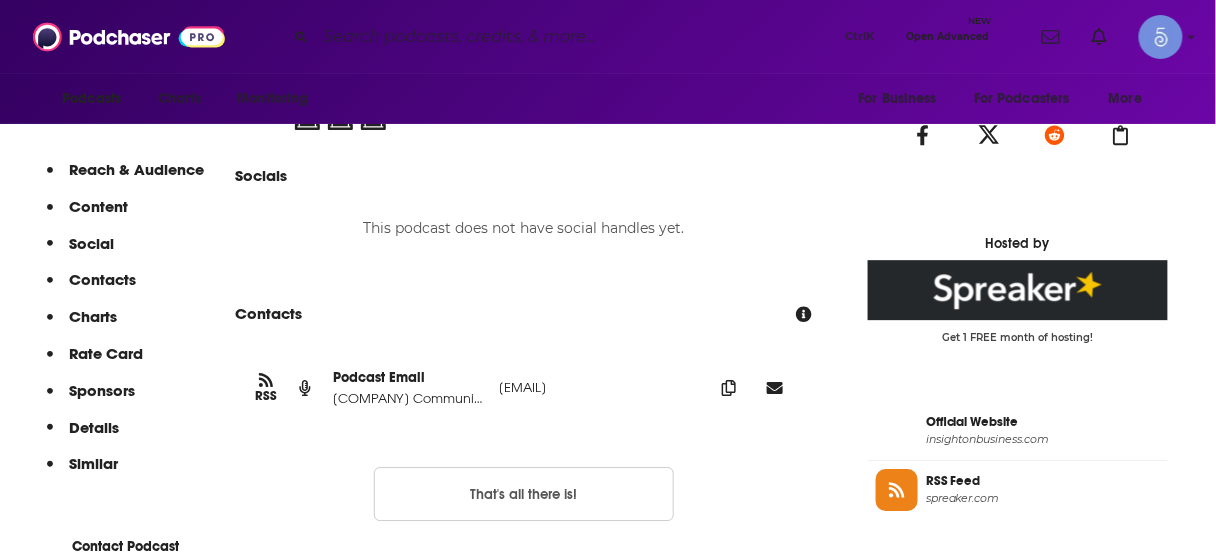 scroll, scrollTop: 1340, scrollLeft: 0, axis: vertical 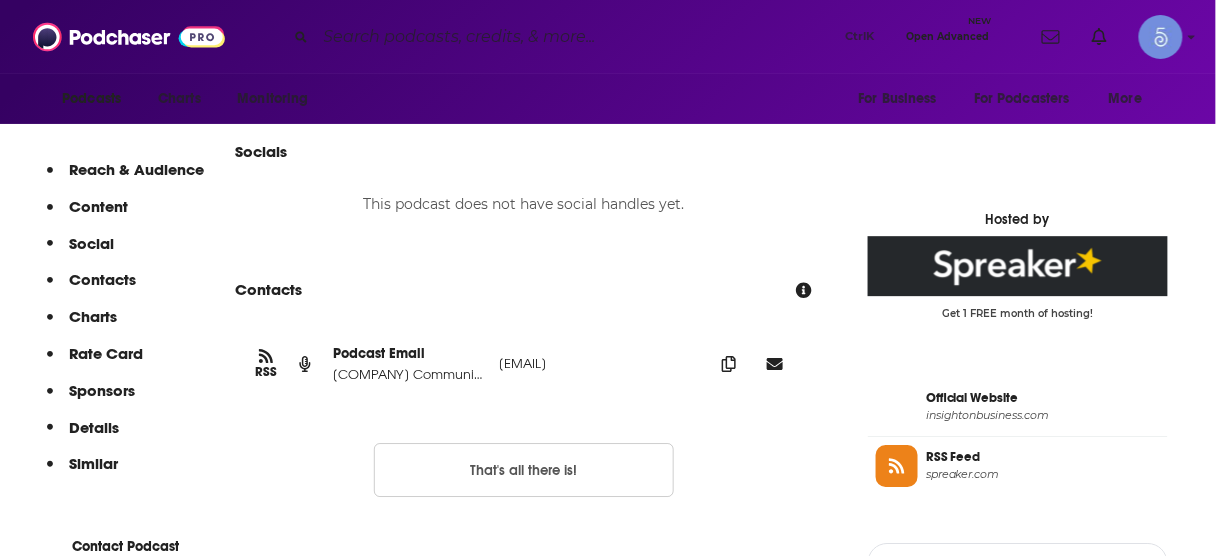 type 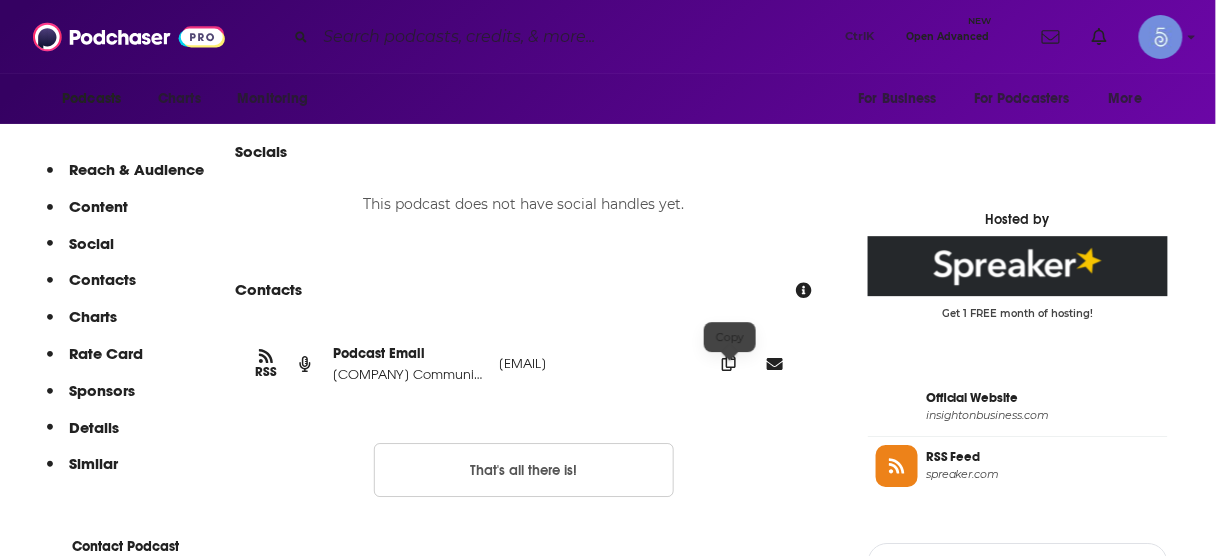 click at bounding box center (729, 363) 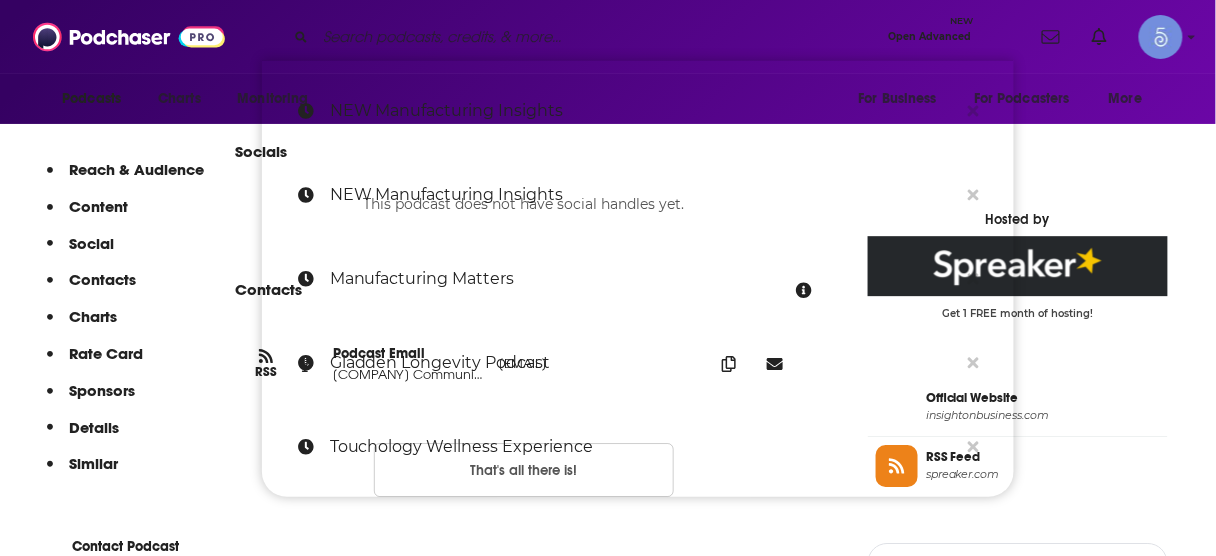 click at bounding box center [598, 37] 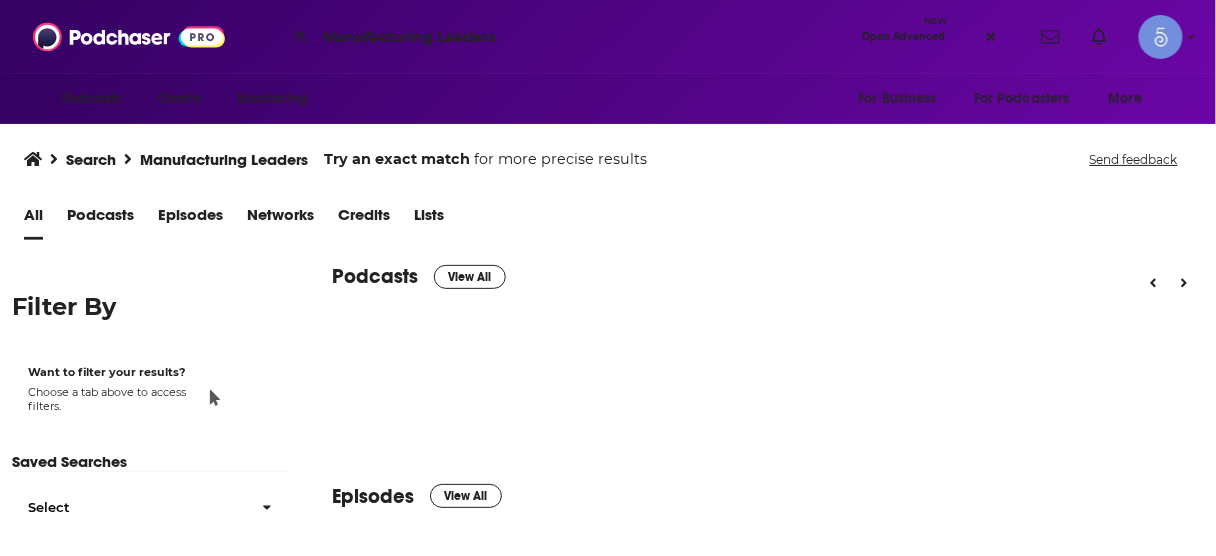 scroll, scrollTop: 0, scrollLeft: 0, axis: both 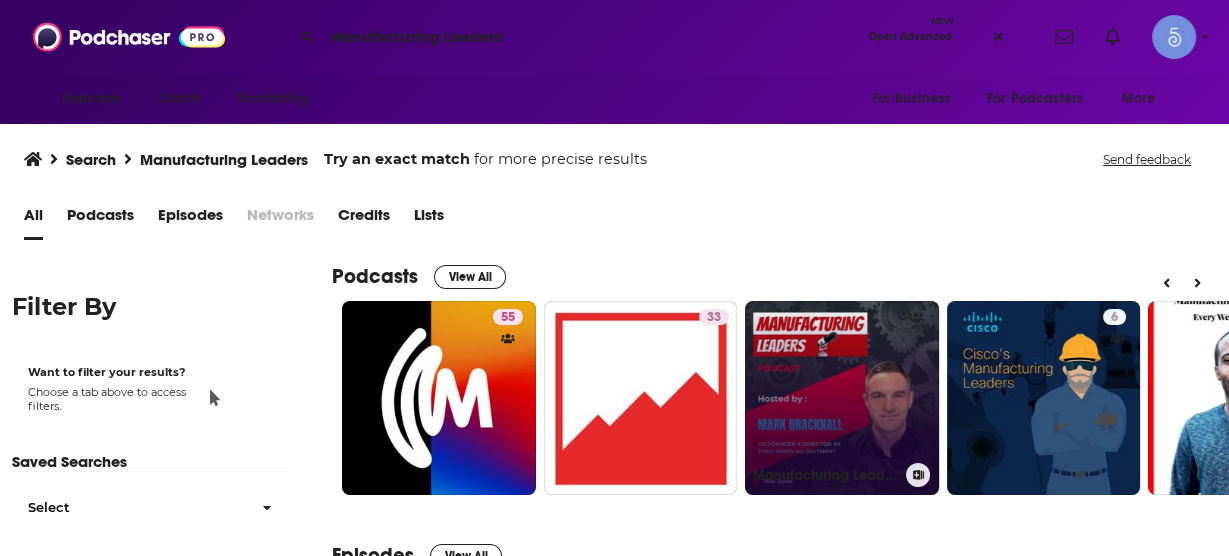 click on "Manufacturing Leaders" at bounding box center (842, 398) 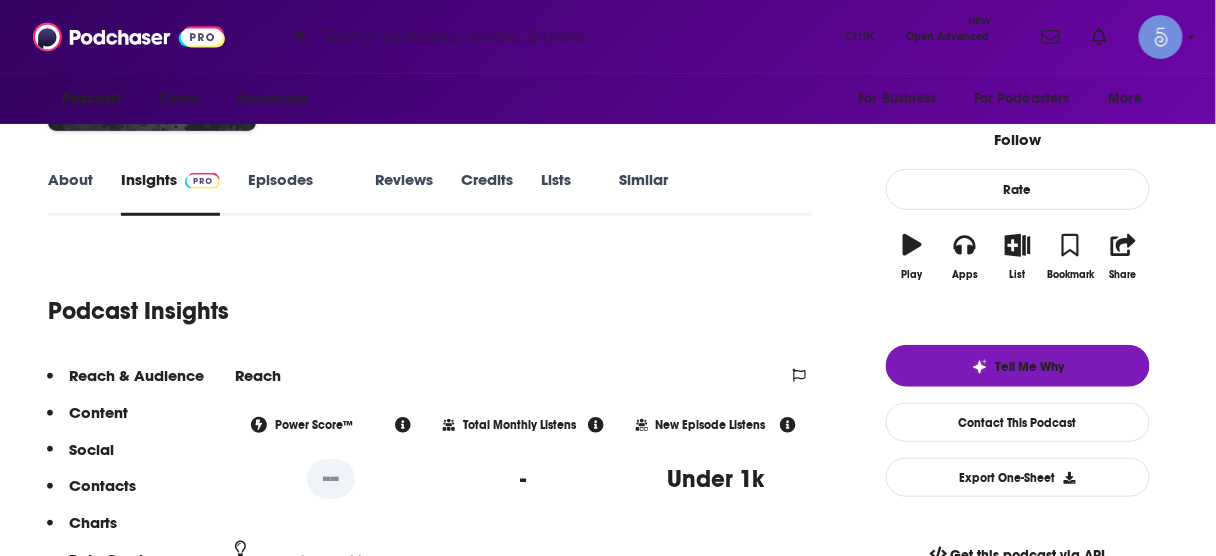 scroll, scrollTop: 240, scrollLeft: 0, axis: vertical 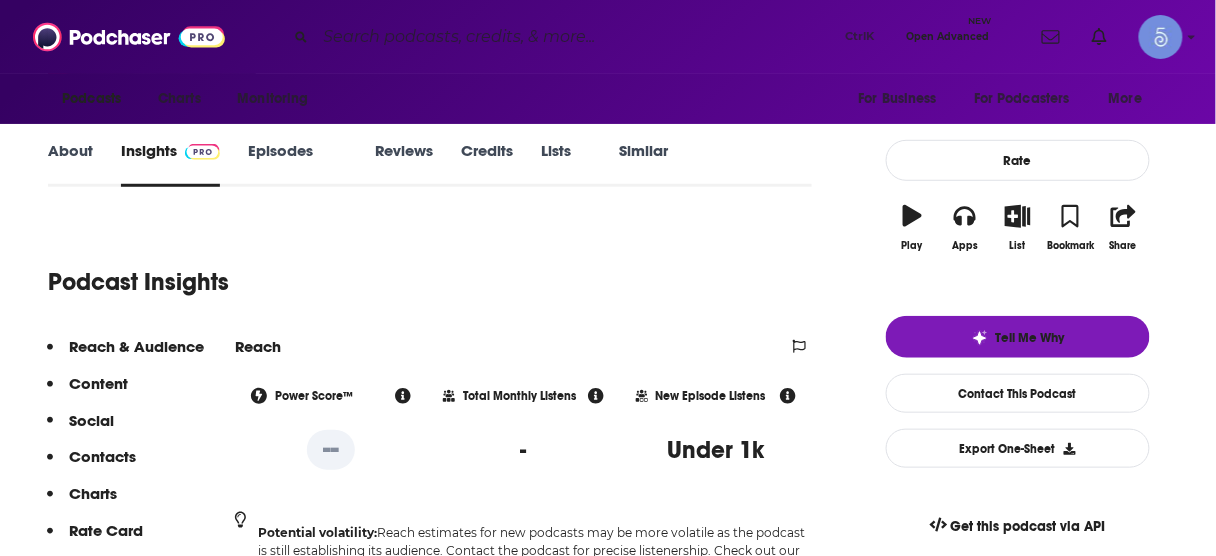 click on "Contacts" at bounding box center (98, 383) 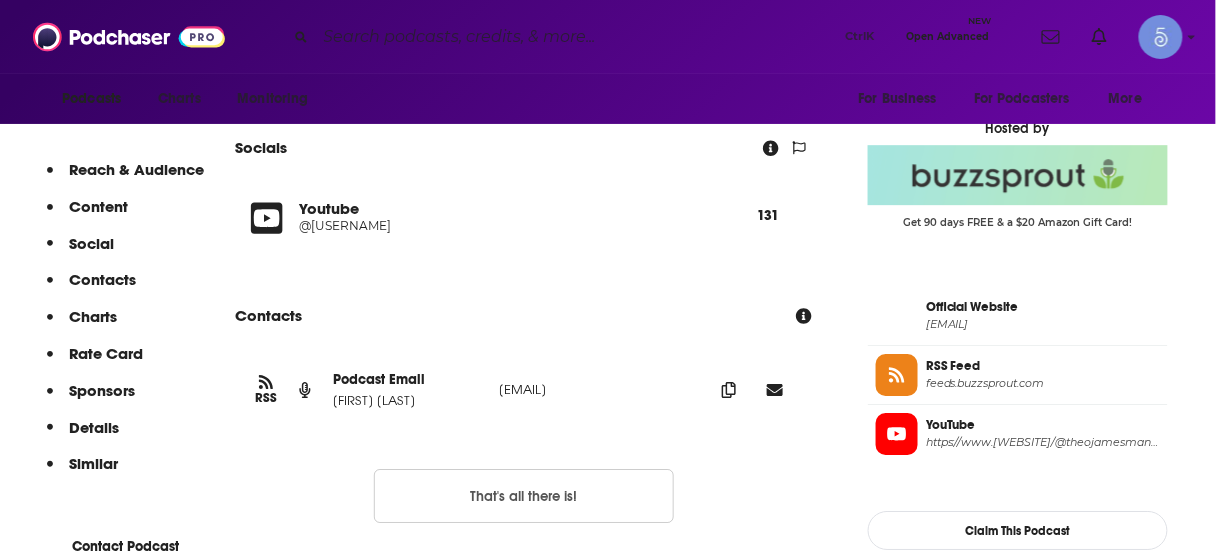 scroll, scrollTop: 1432, scrollLeft: 0, axis: vertical 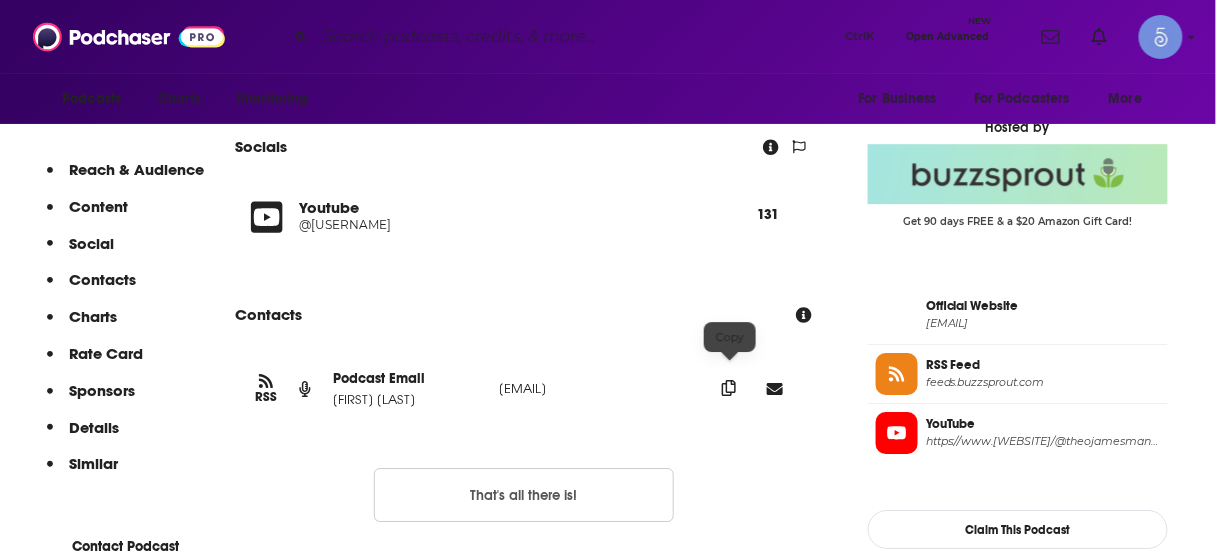 click at bounding box center (729, 388) 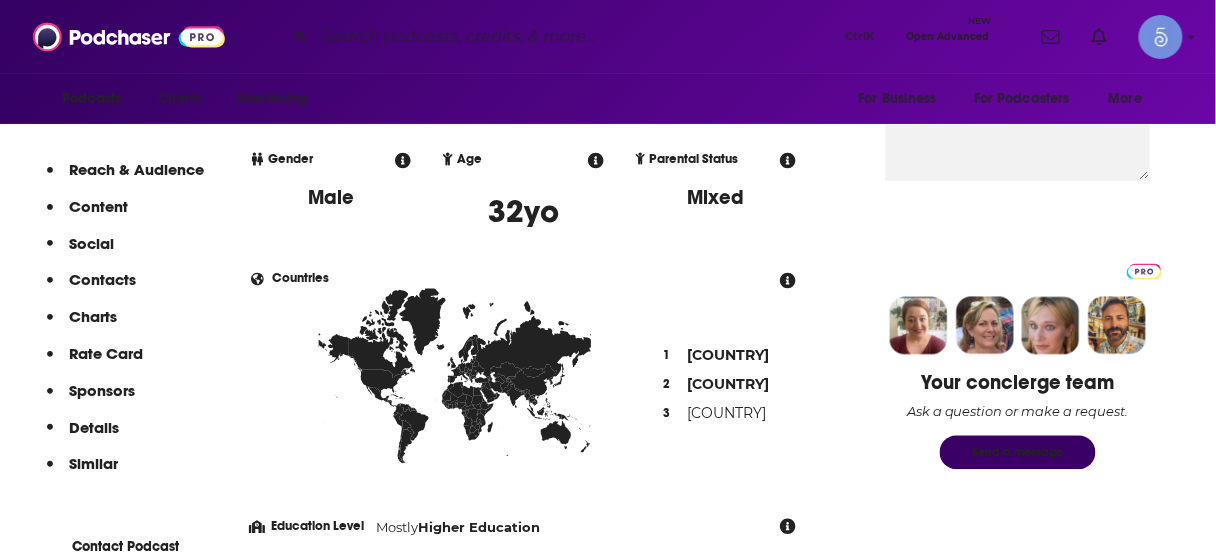 scroll, scrollTop: 632, scrollLeft: 0, axis: vertical 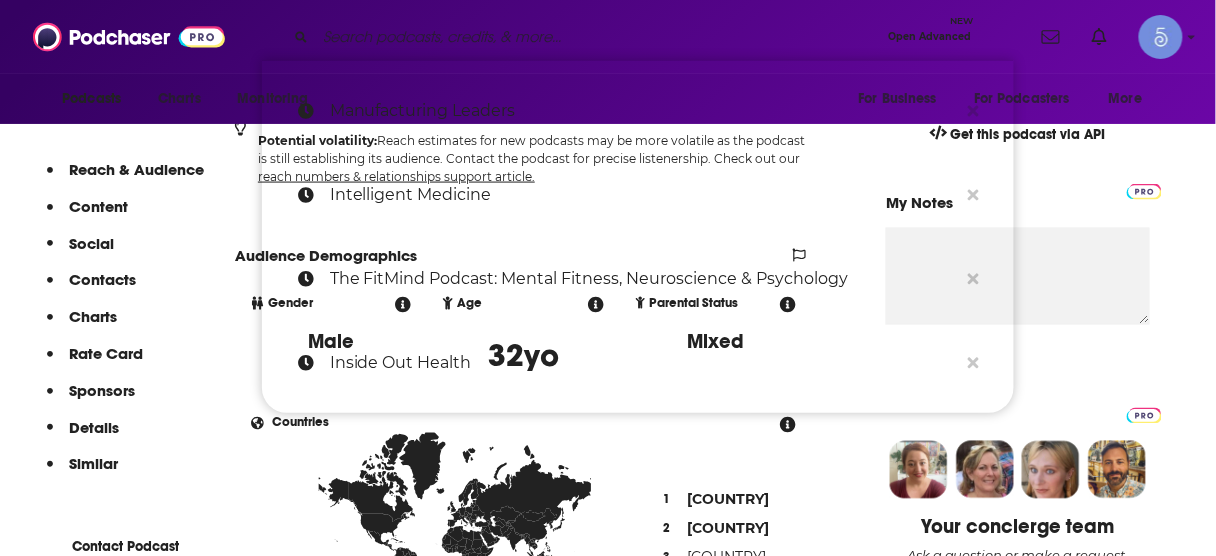 click at bounding box center [598, 37] 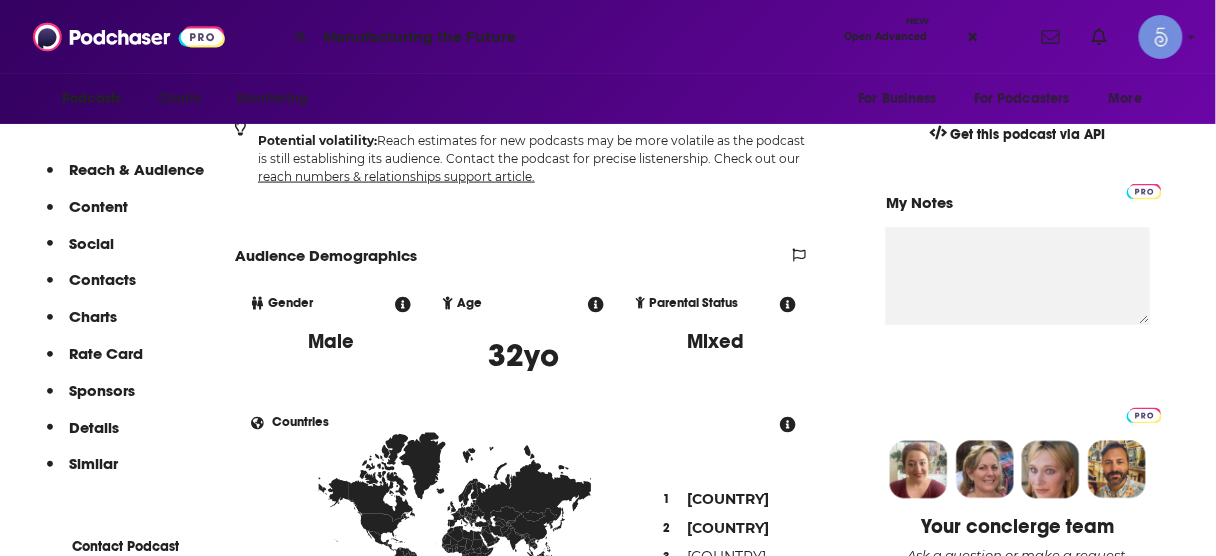 scroll, scrollTop: 0, scrollLeft: 0, axis: both 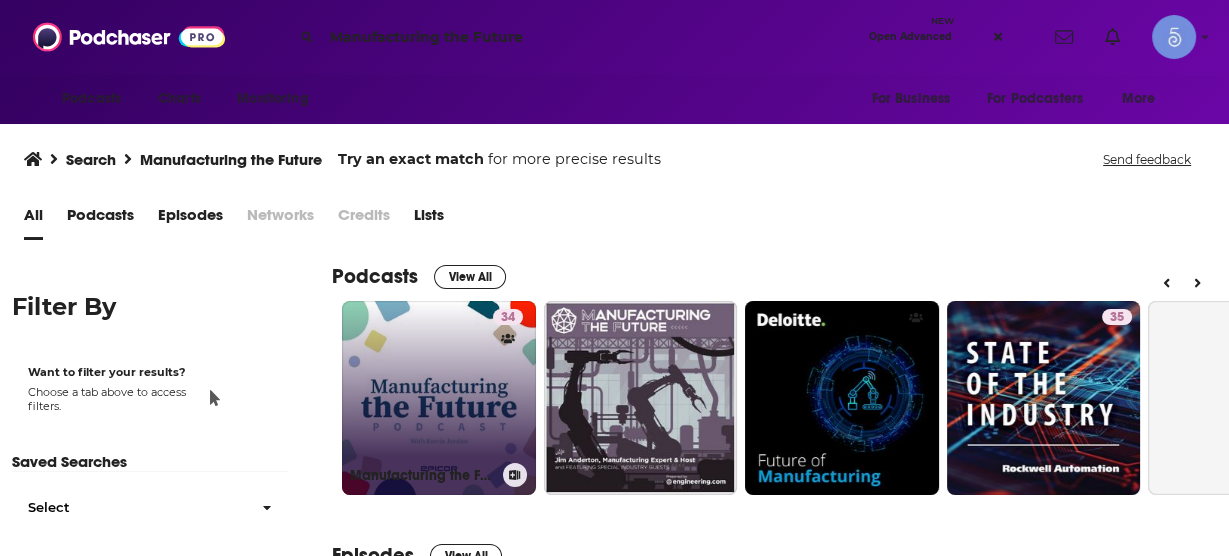 click on "34 Manufacturing the Future" at bounding box center (439, 398) 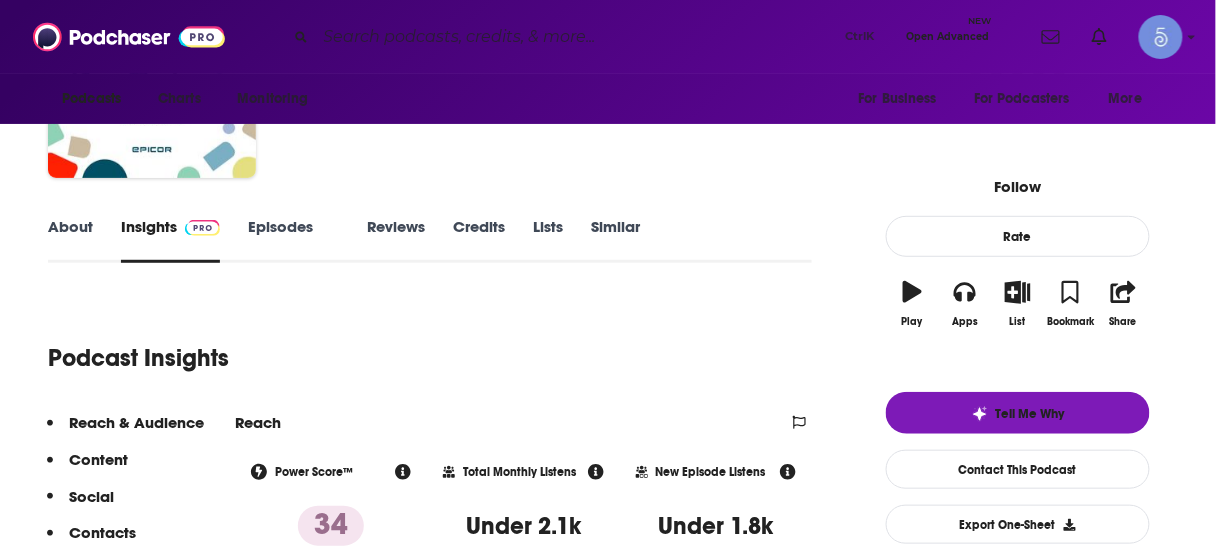 scroll, scrollTop: 240, scrollLeft: 0, axis: vertical 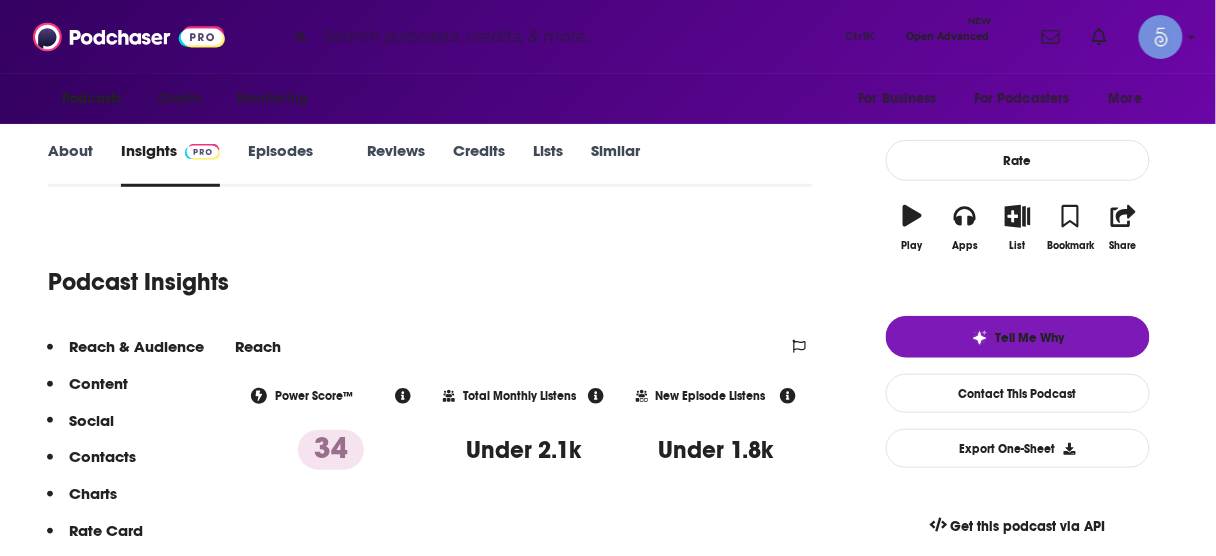 click on "Contacts" at bounding box center [98, 383] 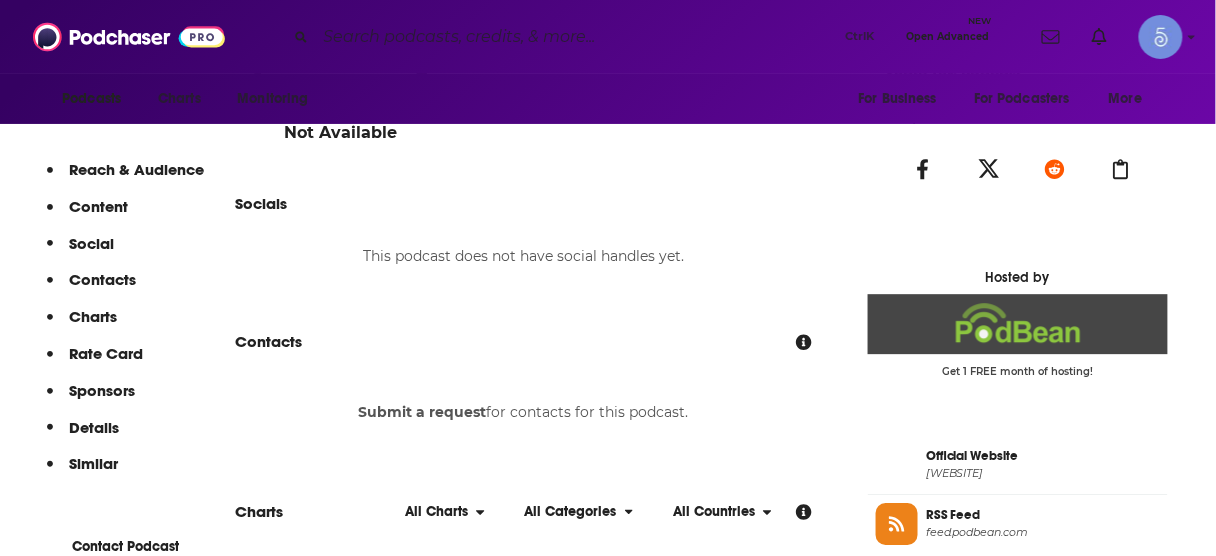 scroll, scrollTop: 1335, scrollLeft: 0, axis: vertical 